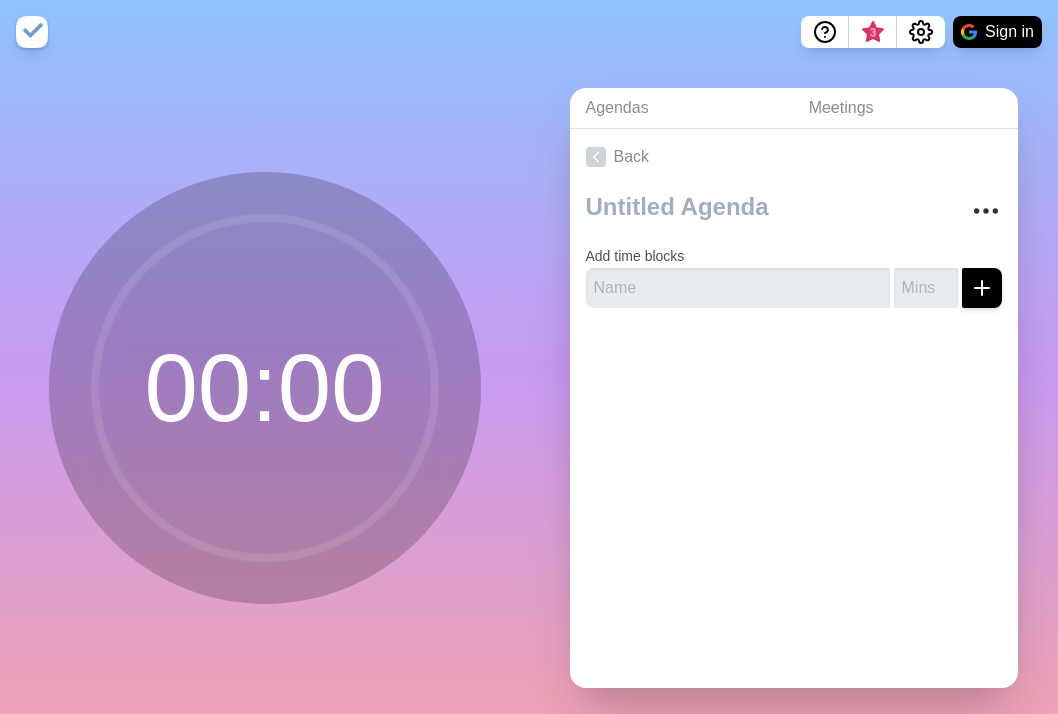 scroll, scrollTop: 0, scrollLeft: 0, axis: both 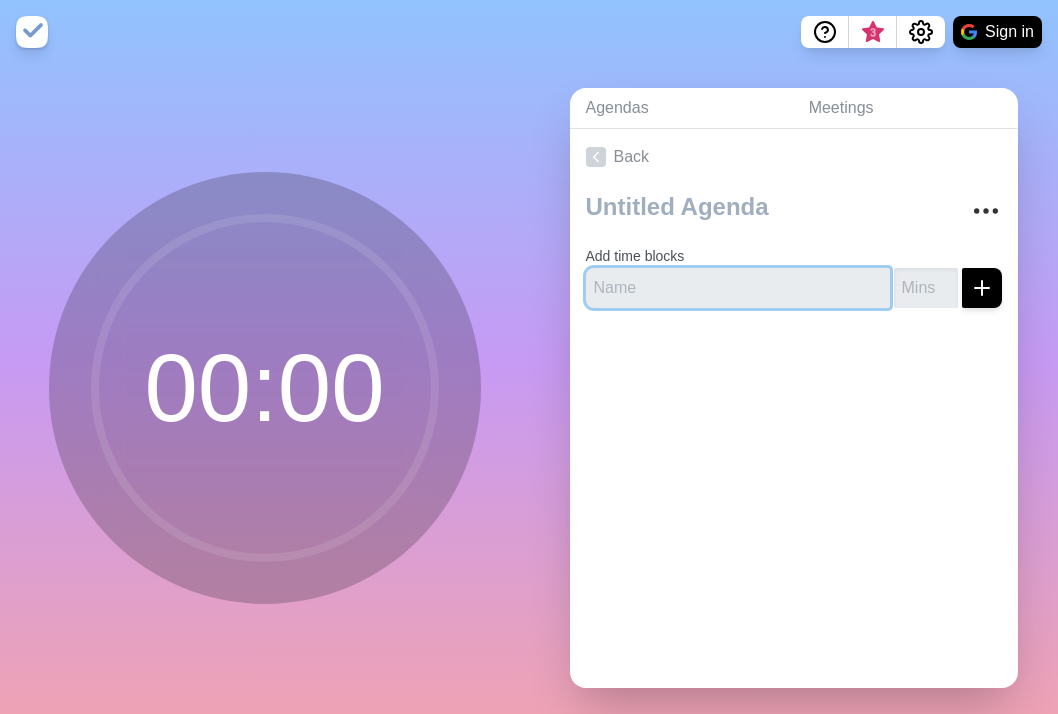 click at bounding box center (738, 288) 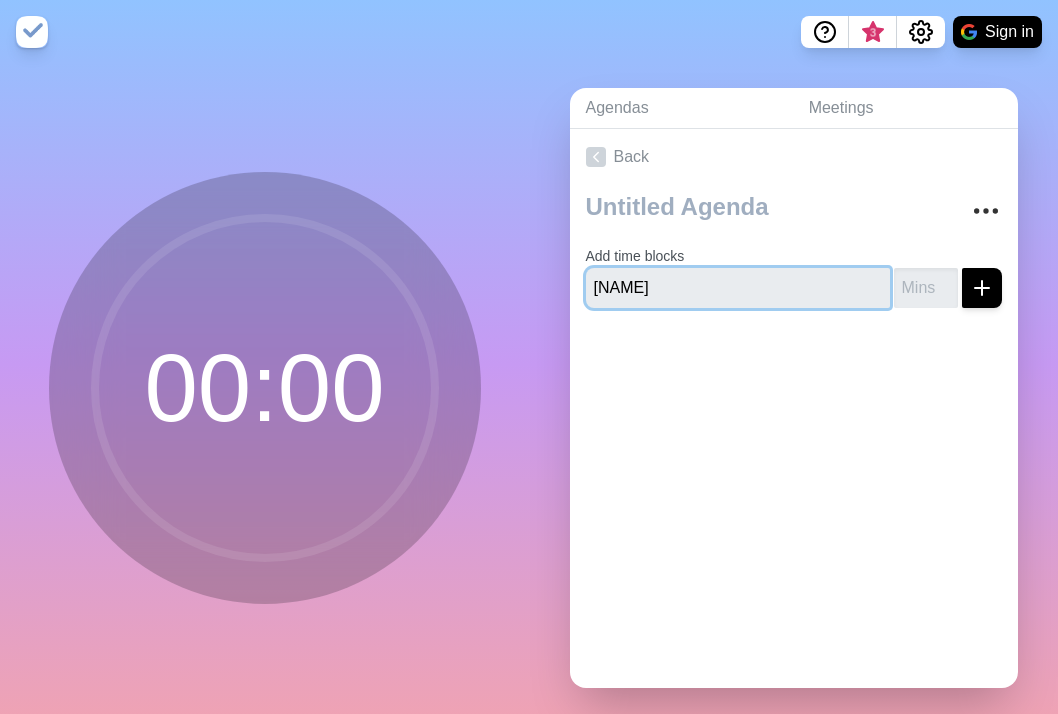 type on "[NAME]" 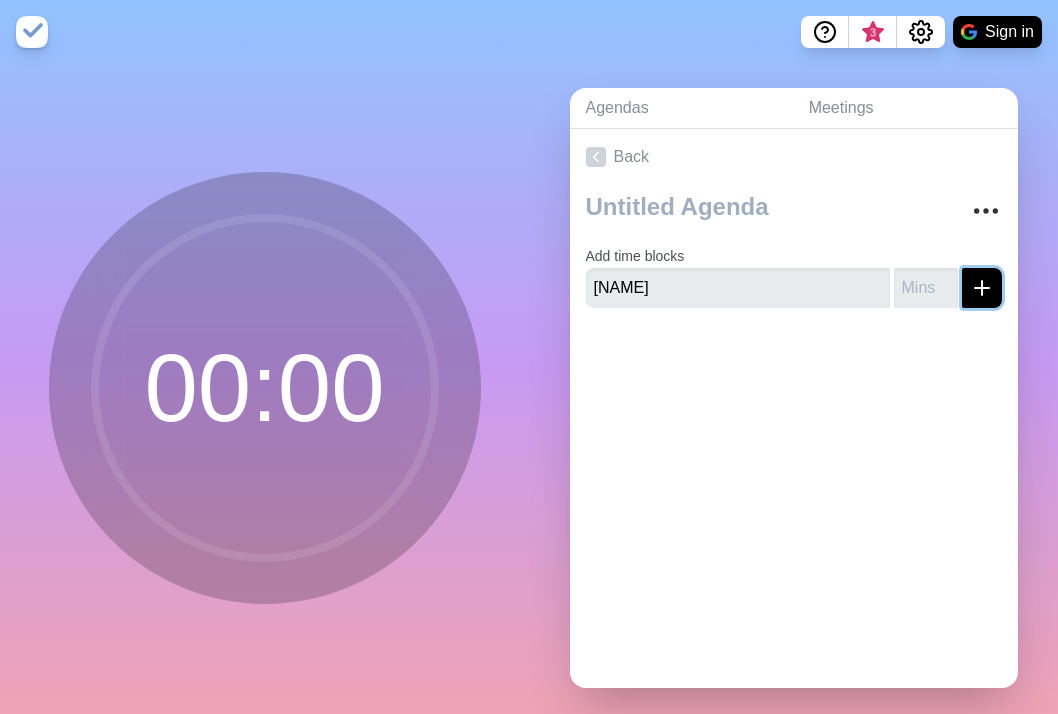 click 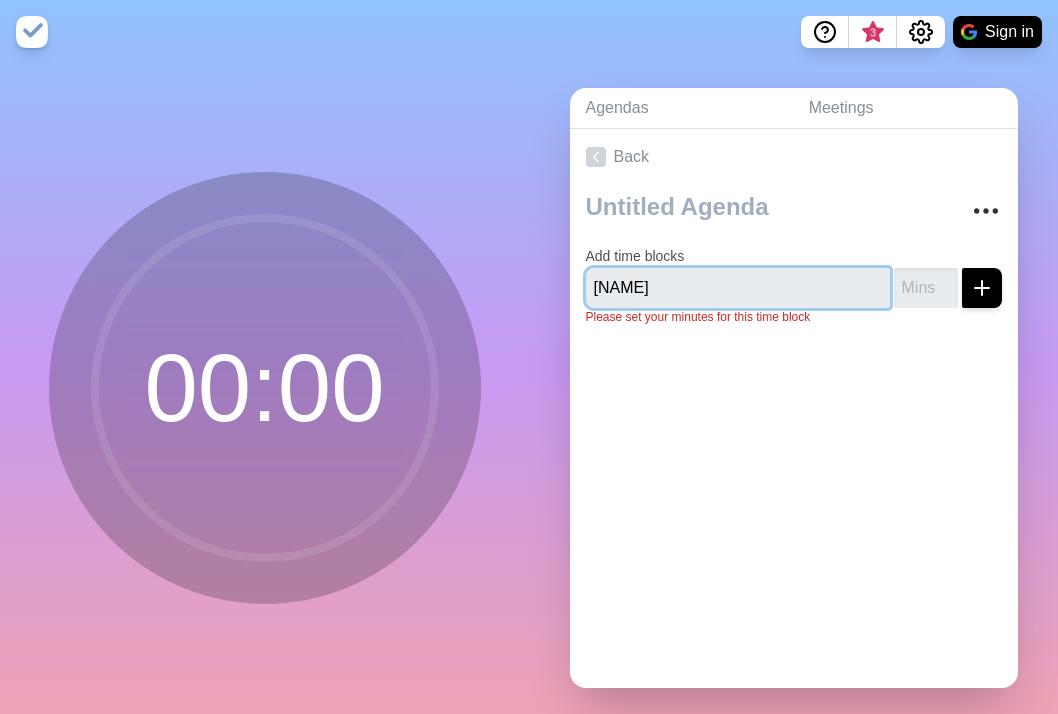 click on "[NAME]" at bounding box center (738, 288) 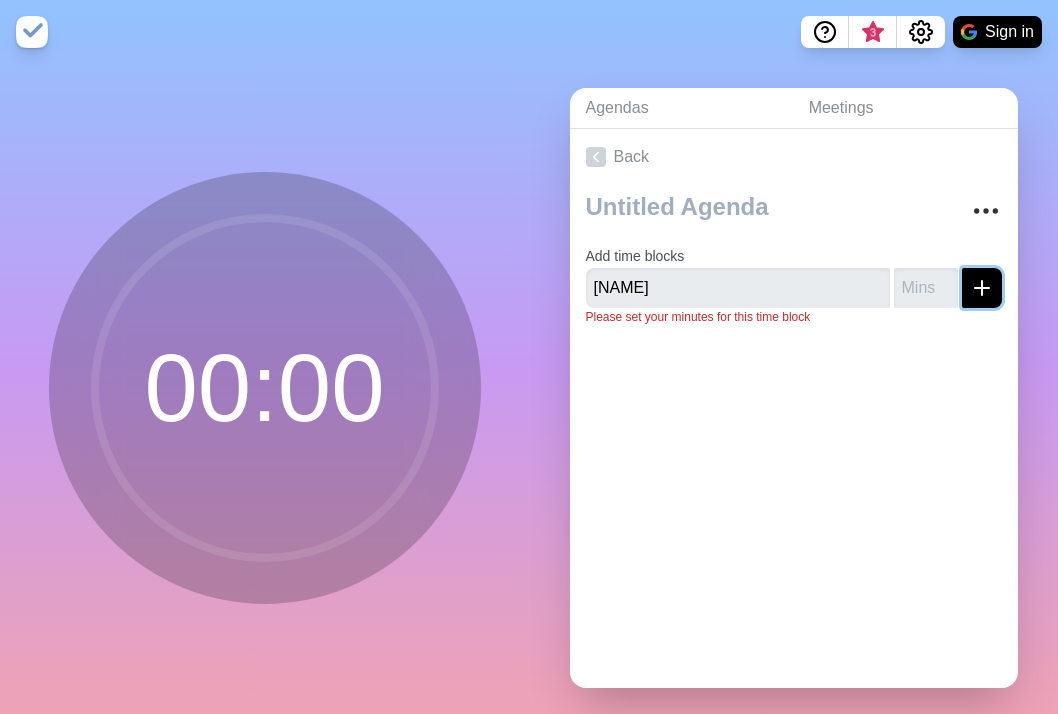 click 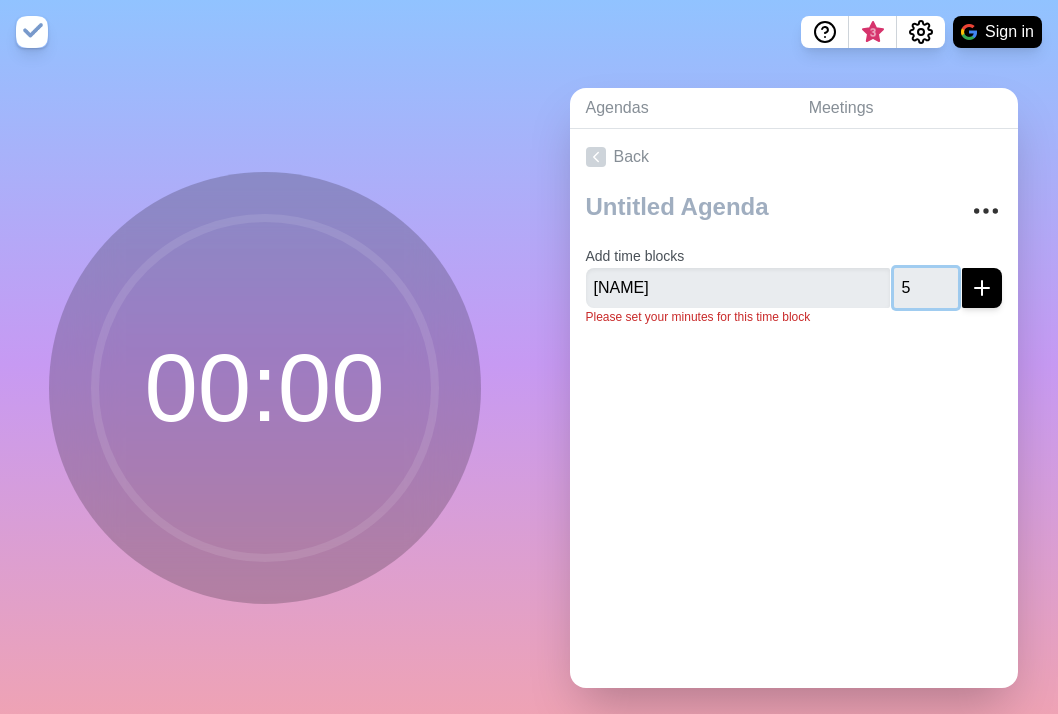 type on "5" 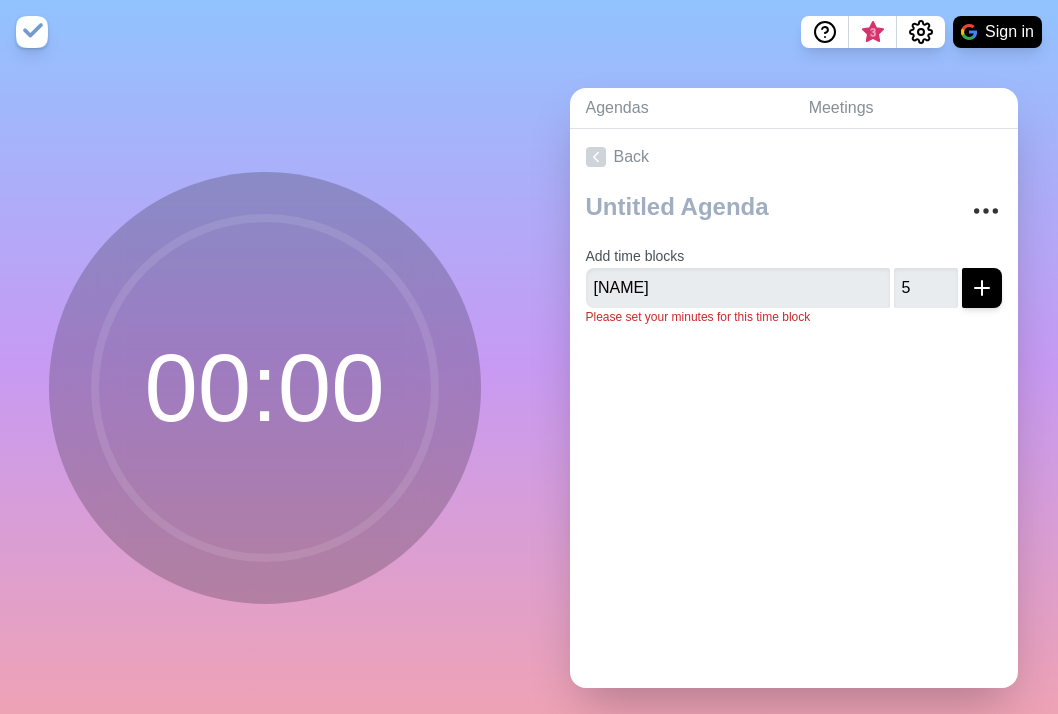 click on "Back                   Add time blocks   [NAME]   5     Please set your minutes for this time block" at bounding box center [794, 408] 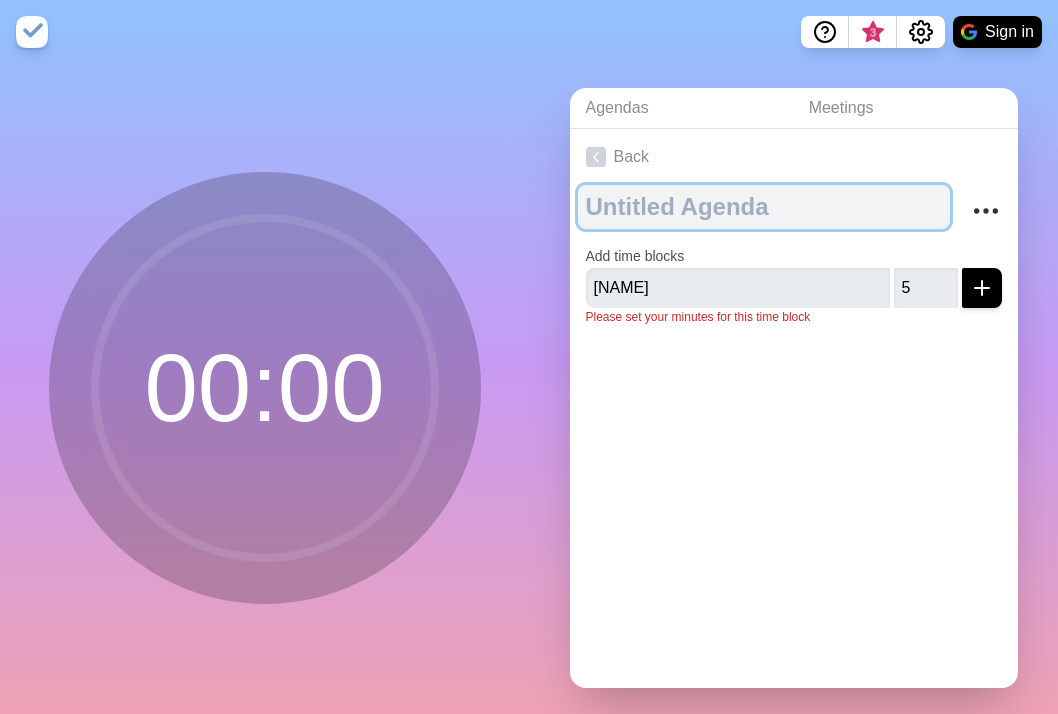 click at bounding box center (764, 207) 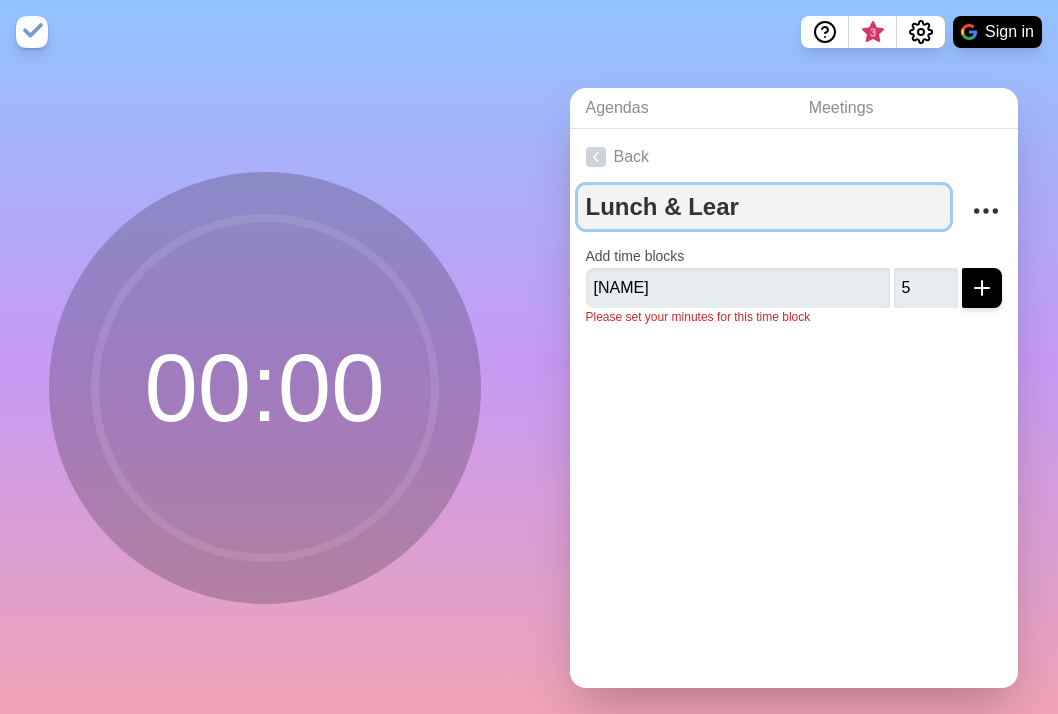 type on "Lunch & Learn" 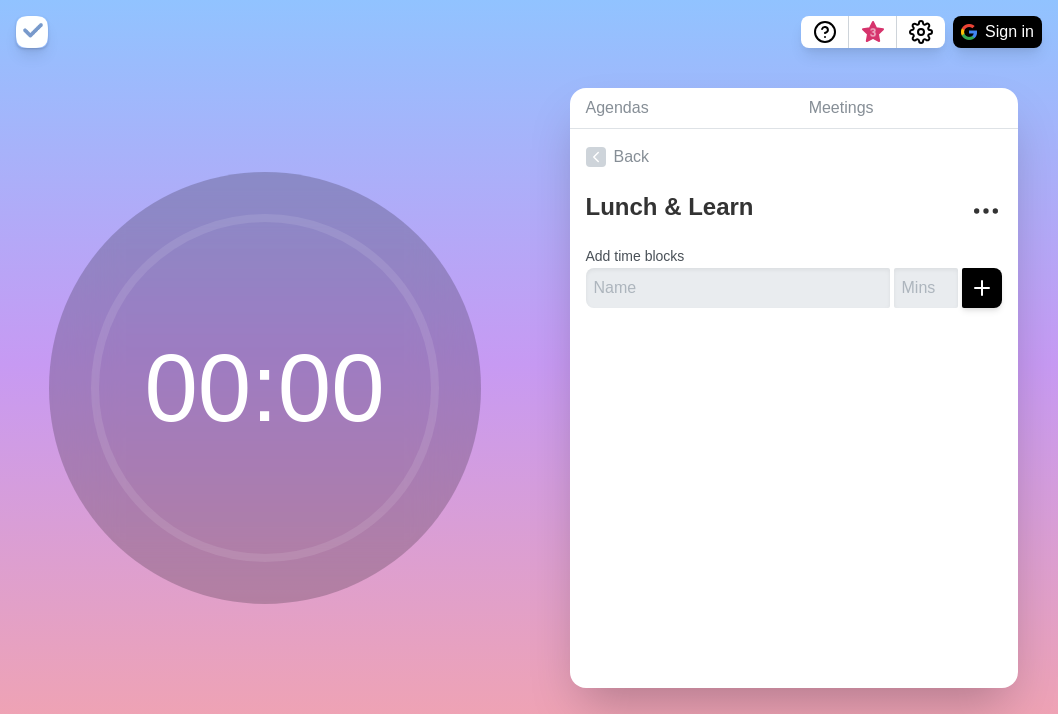 click on "Back     Lunch & Learn               Add time blocks" at bounding box center [794, 408] 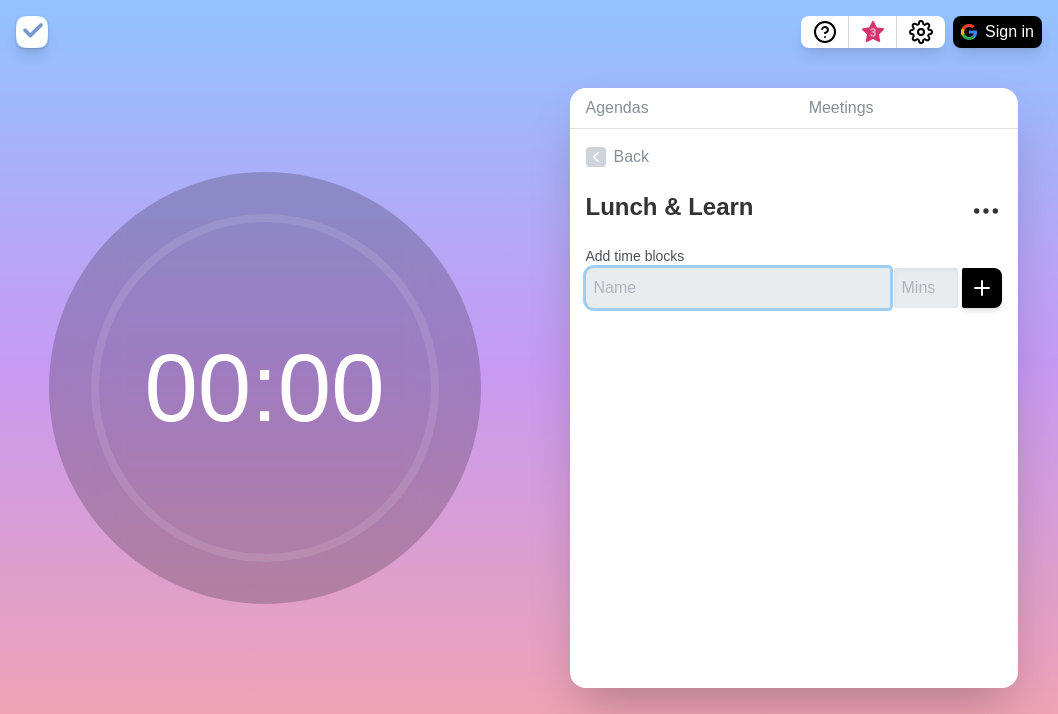 click at bounding box center (738, 288) 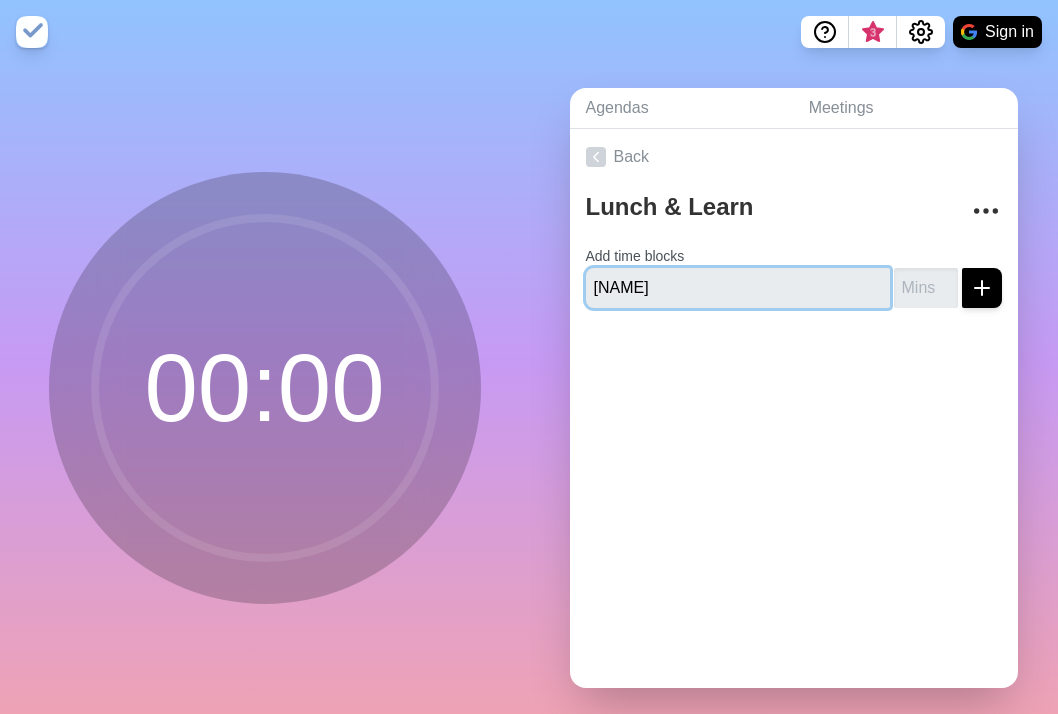 type on "[NAME]" 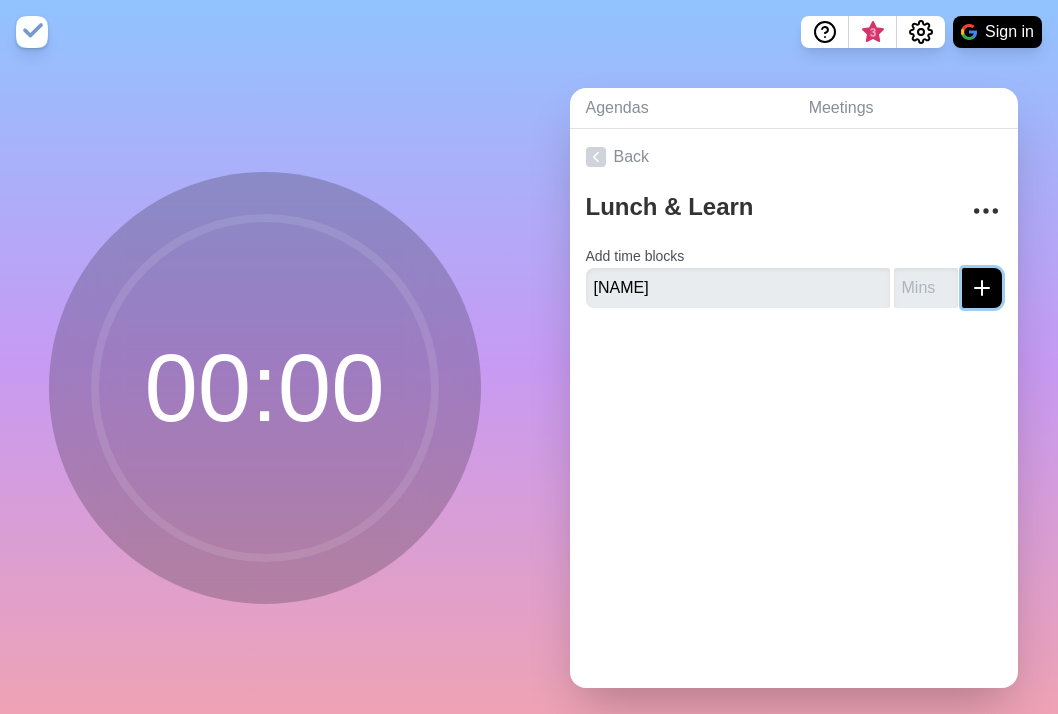 click 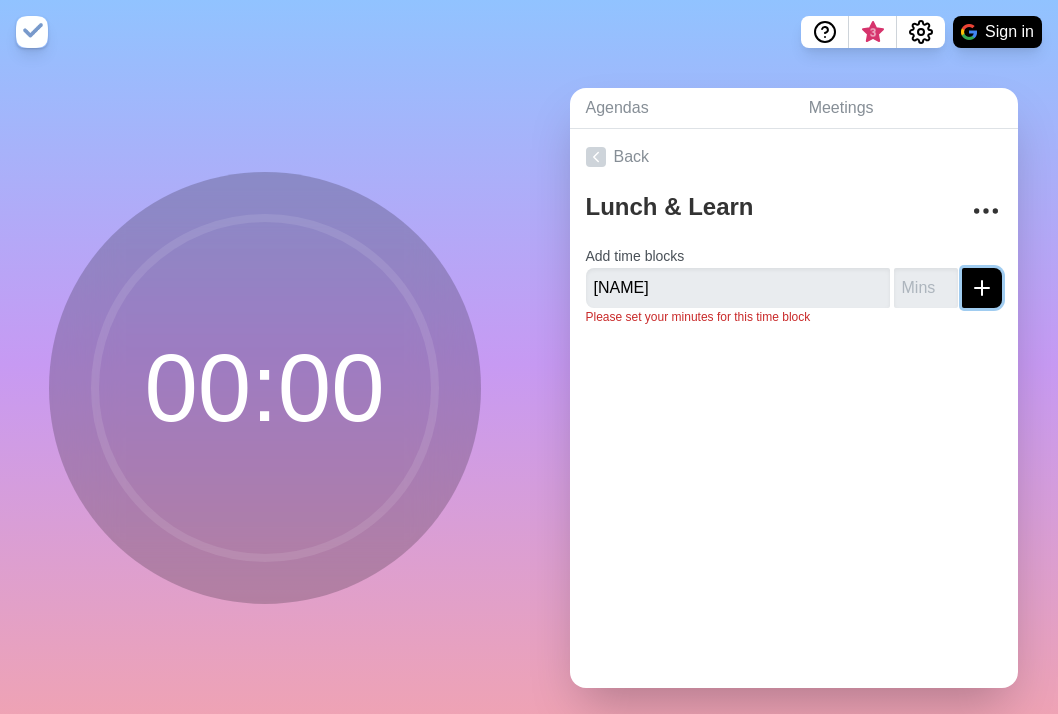 click 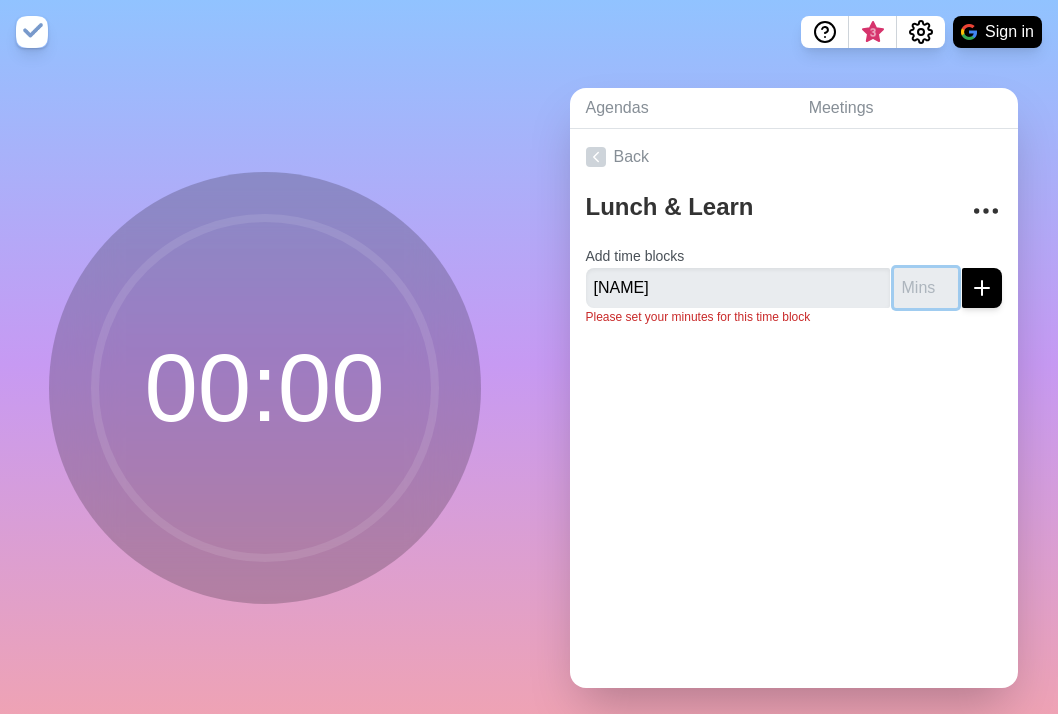 click at bounding box center [926, 288] 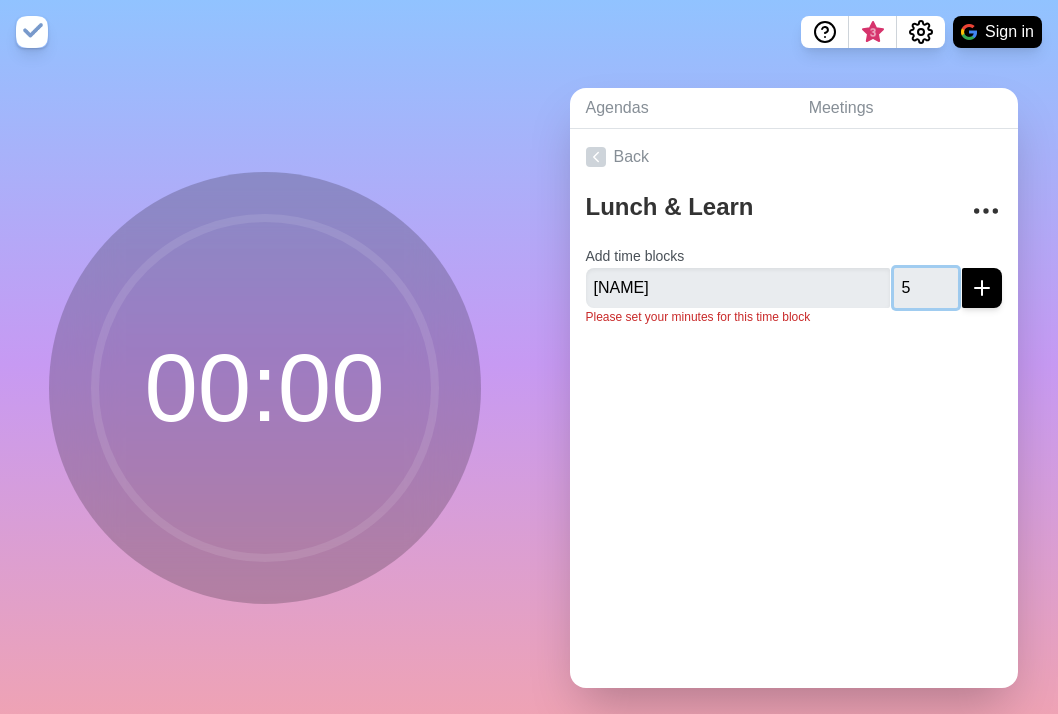 type on "5" 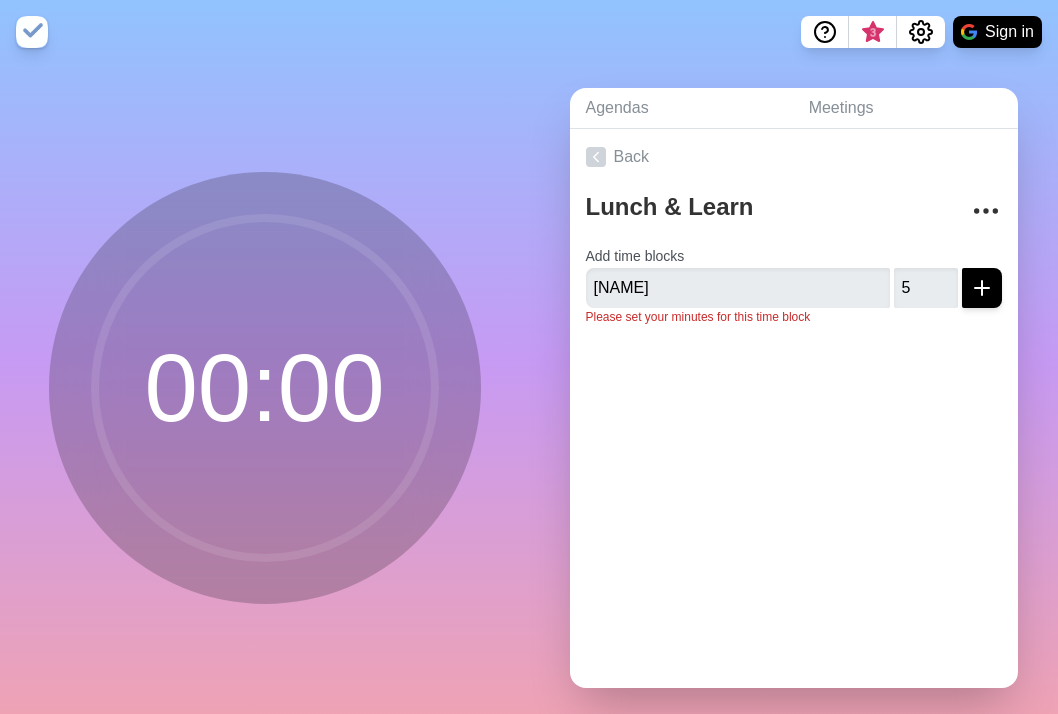click 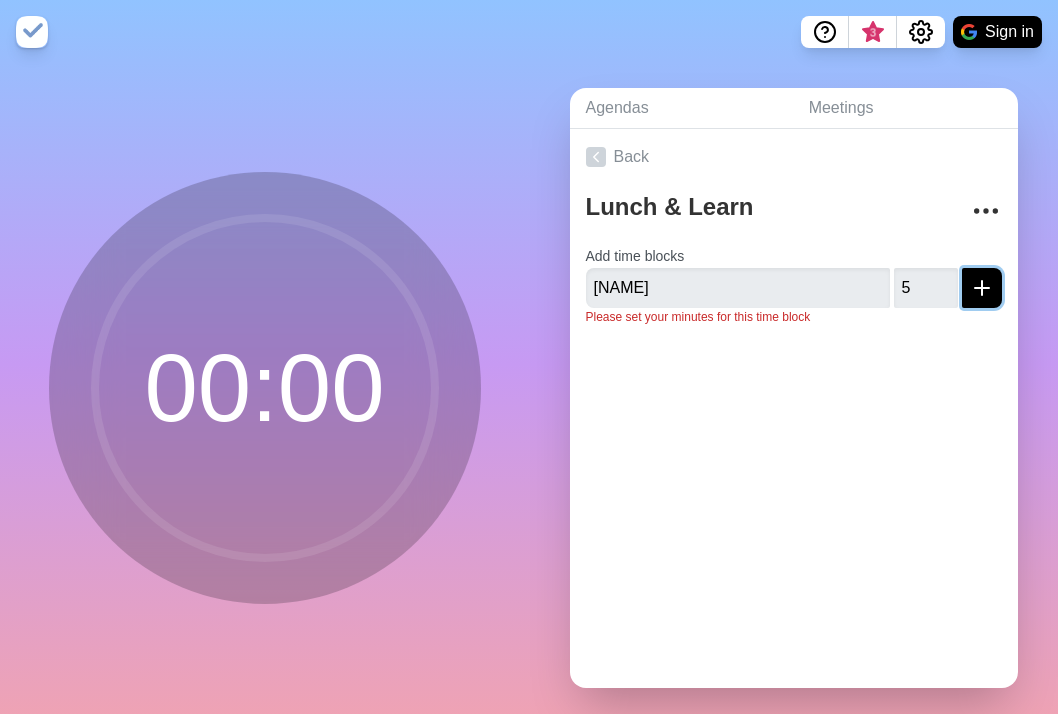 click 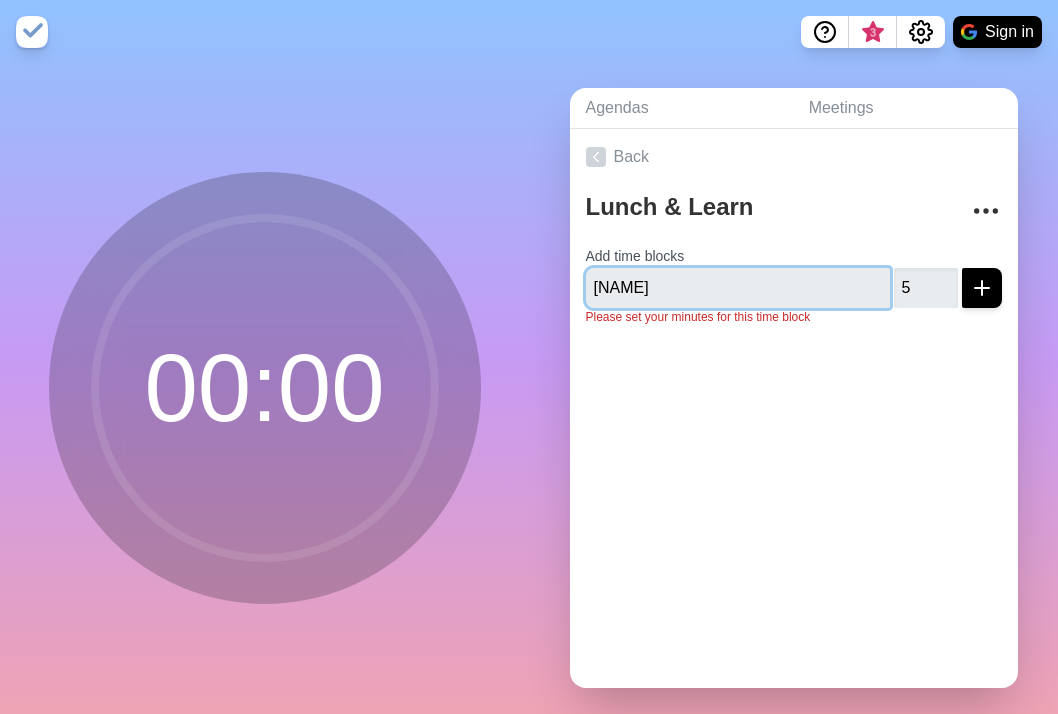 type 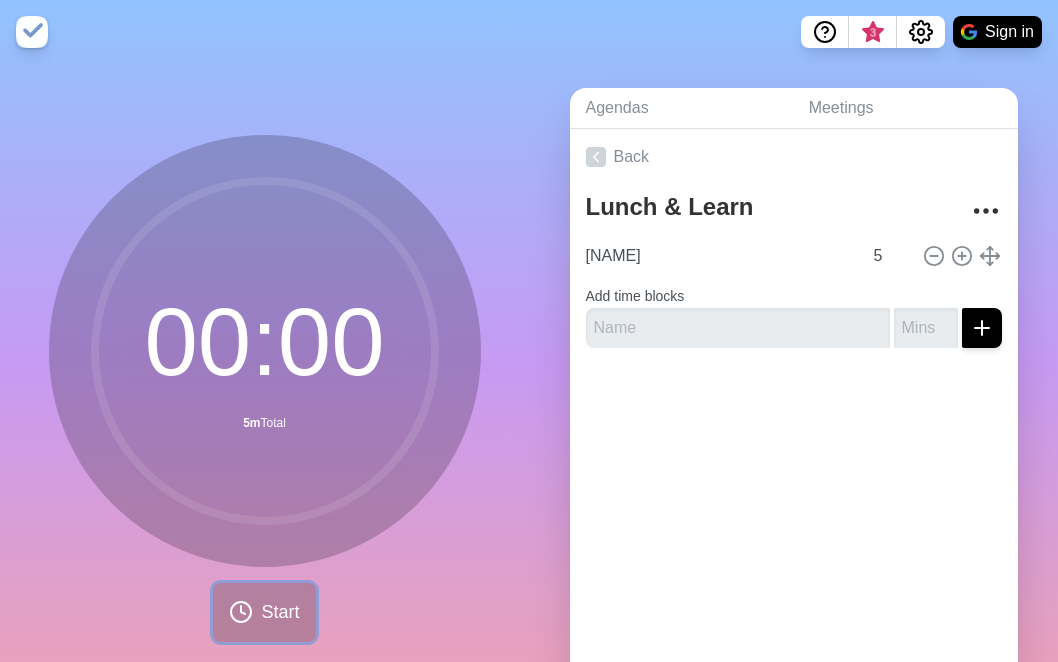 click on "Start" at bounding box center [280, 612] 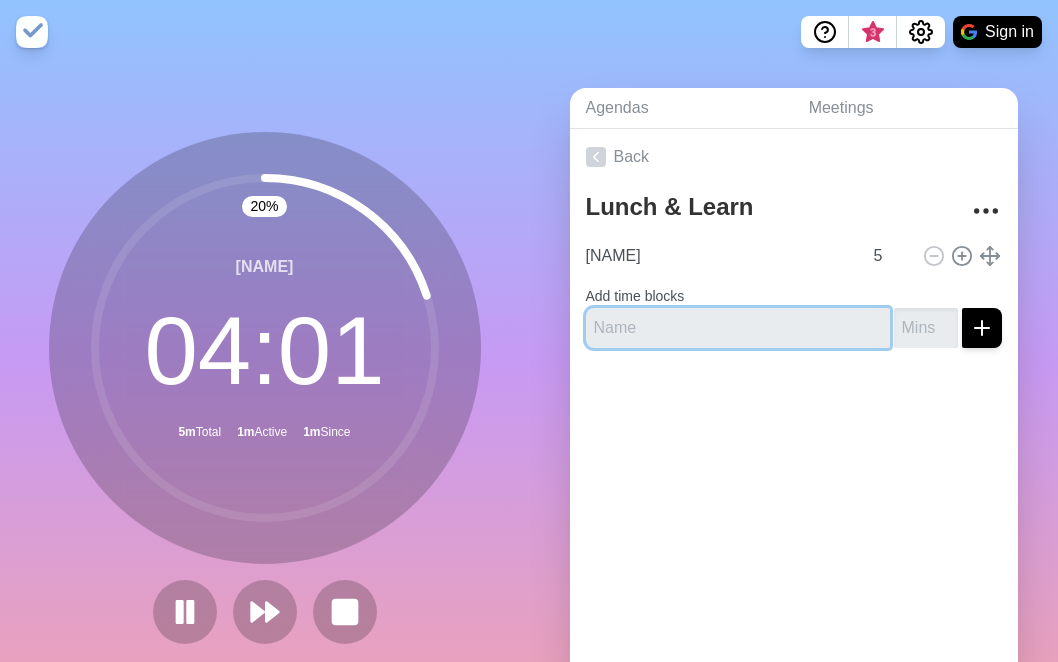 click at bounding box center (738, 328) 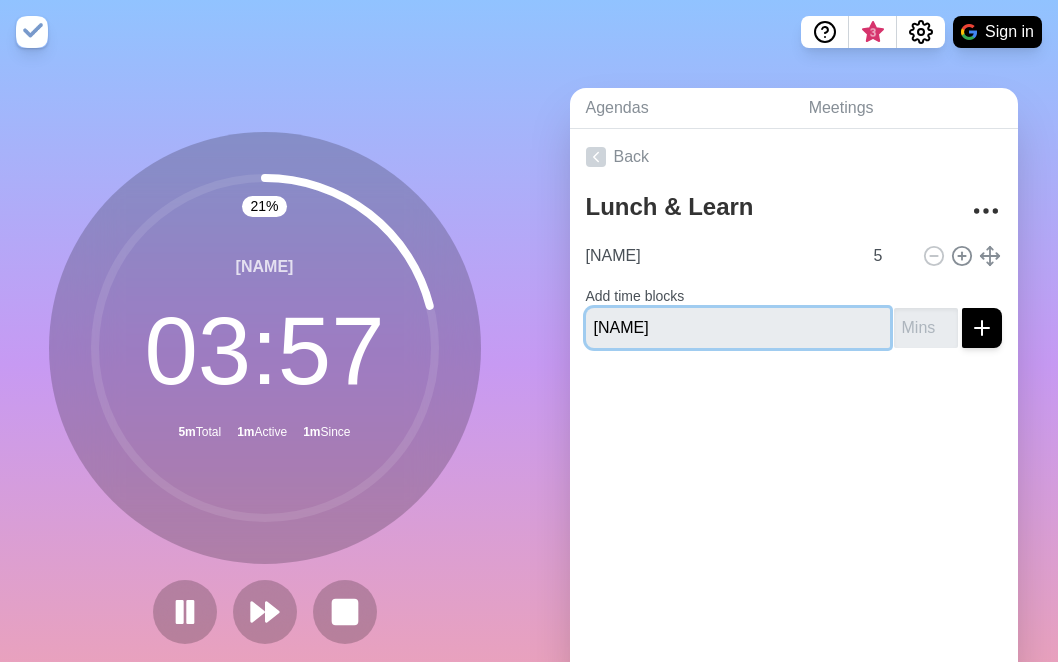 type on "[NAME]" 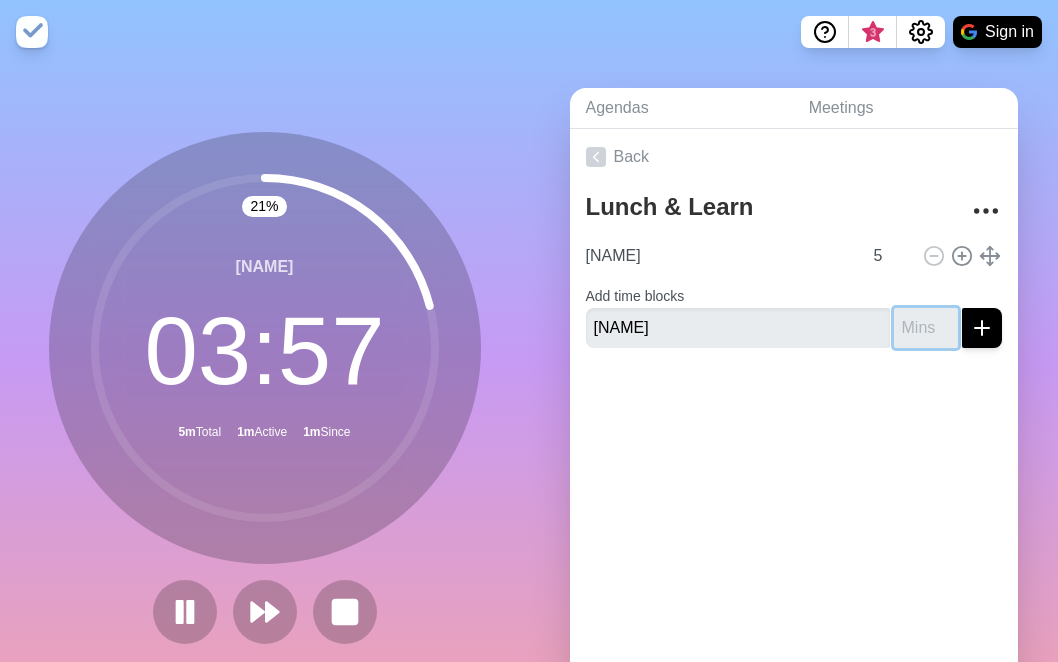click at bounding box center [926, 328] 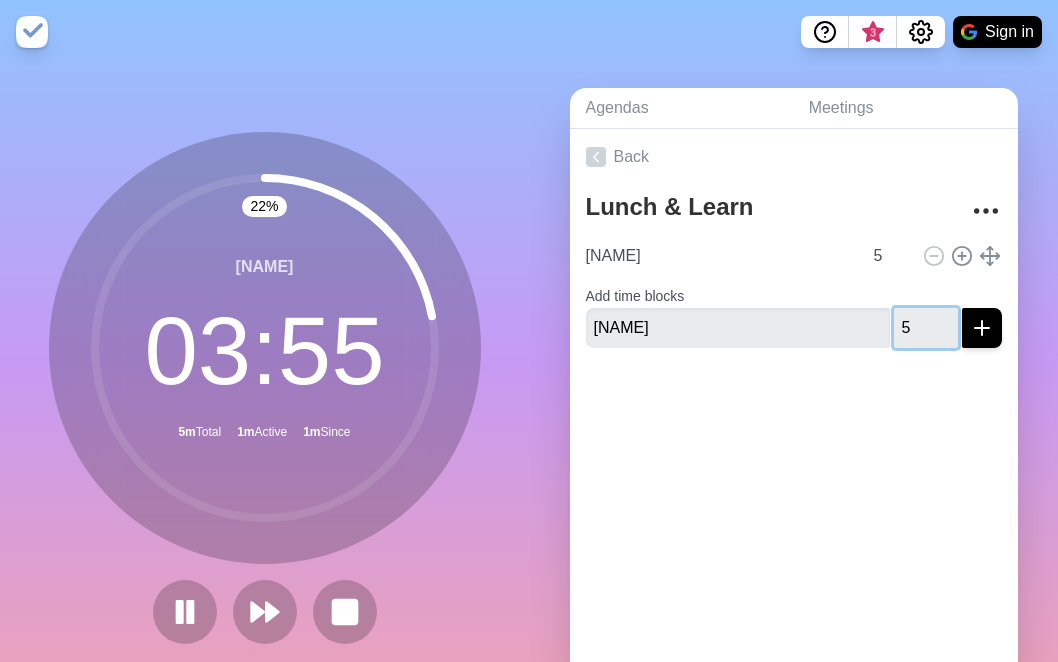 type on "5" 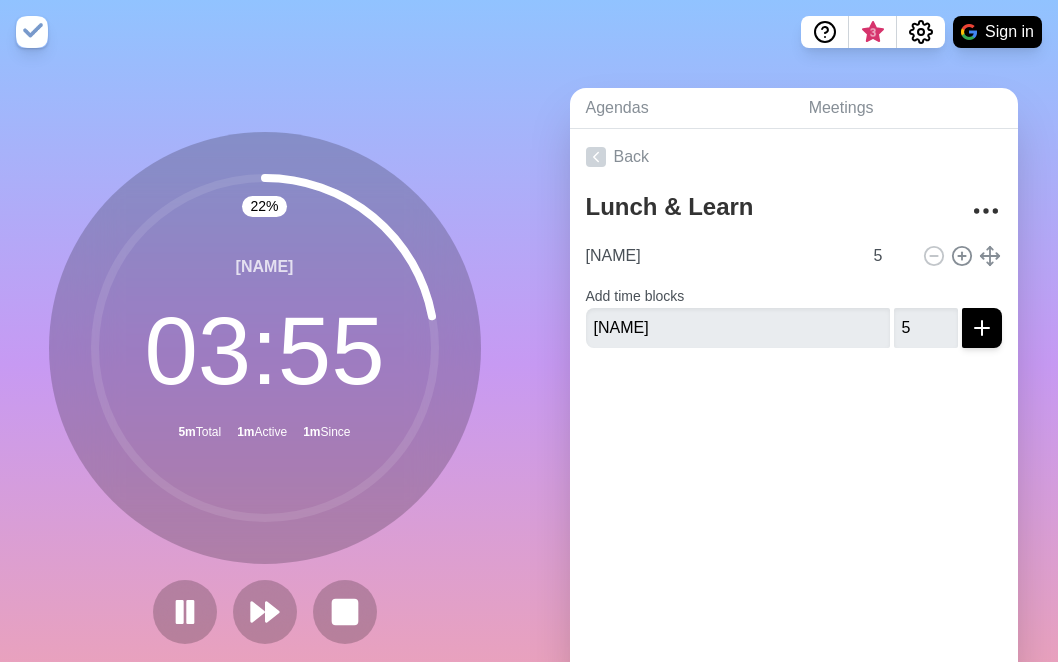 click 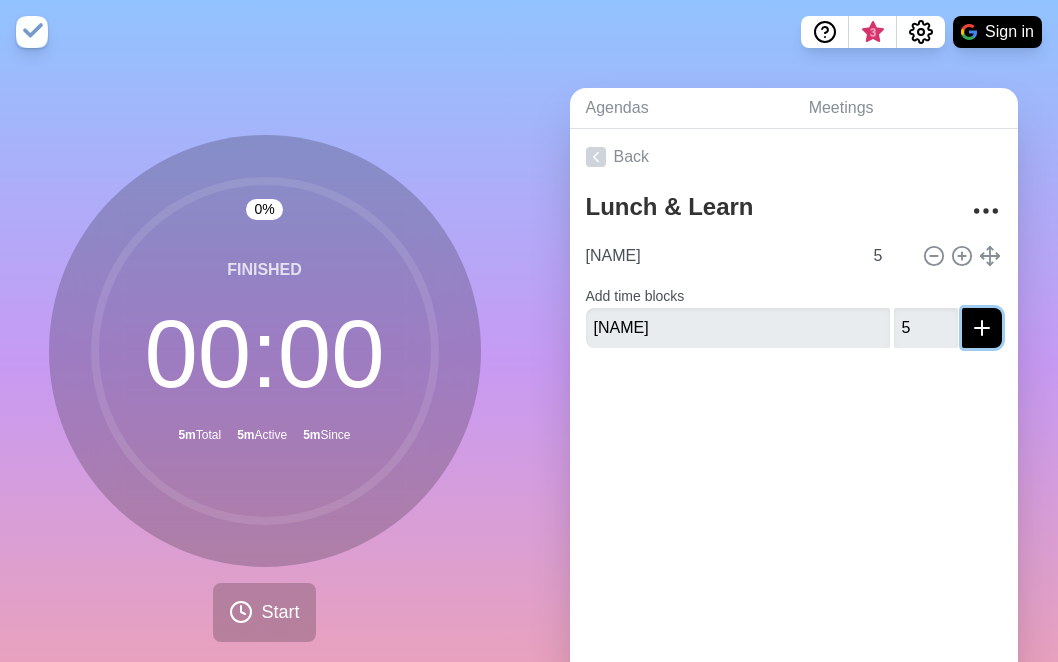 click 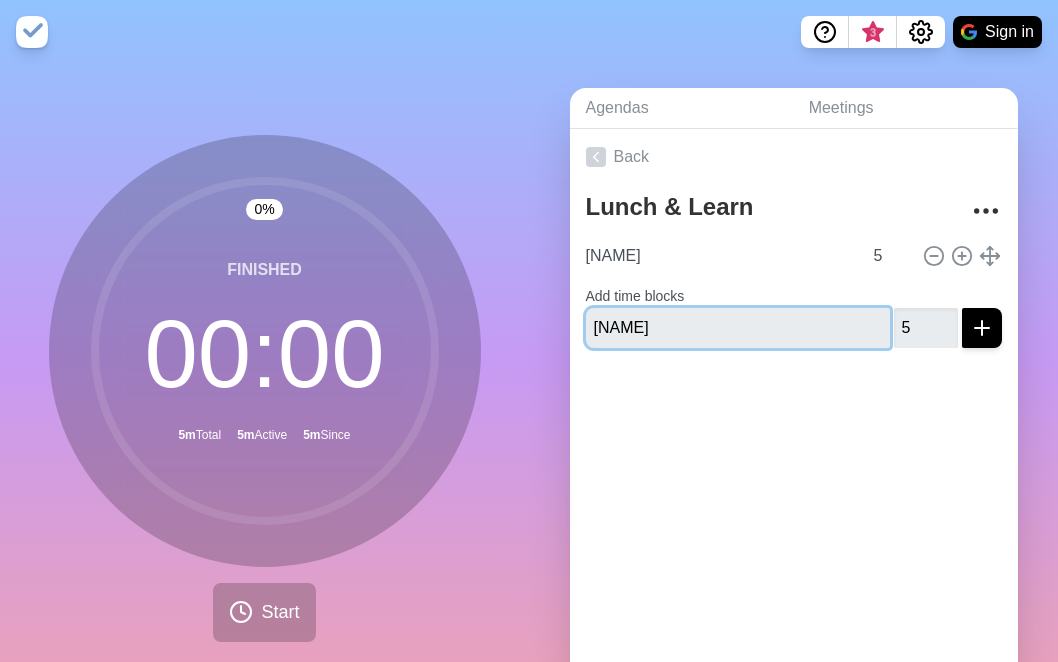 type 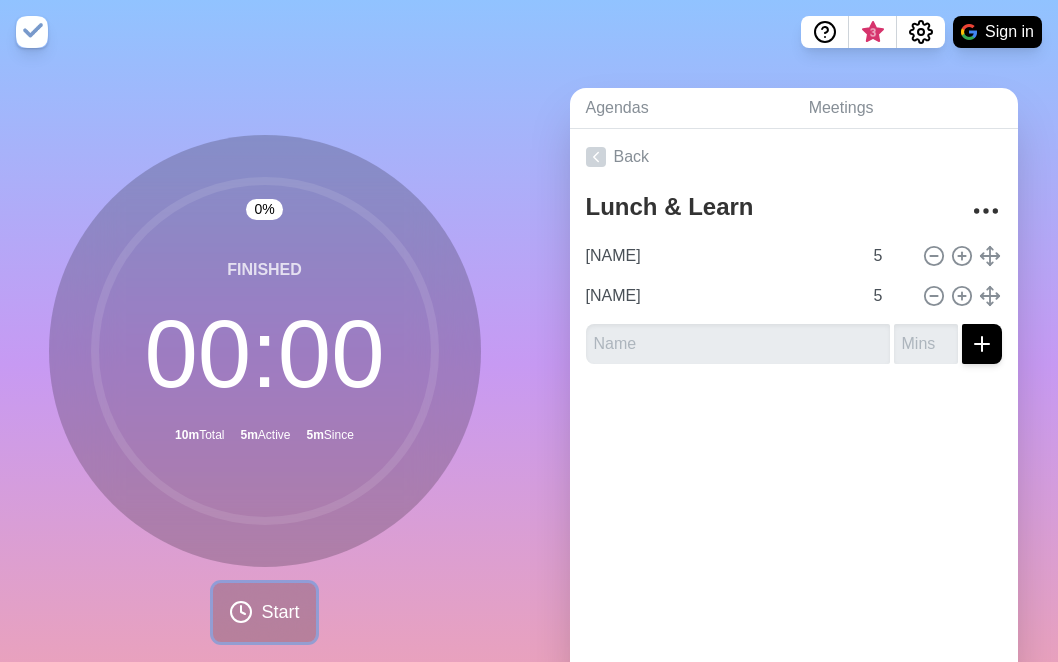 click 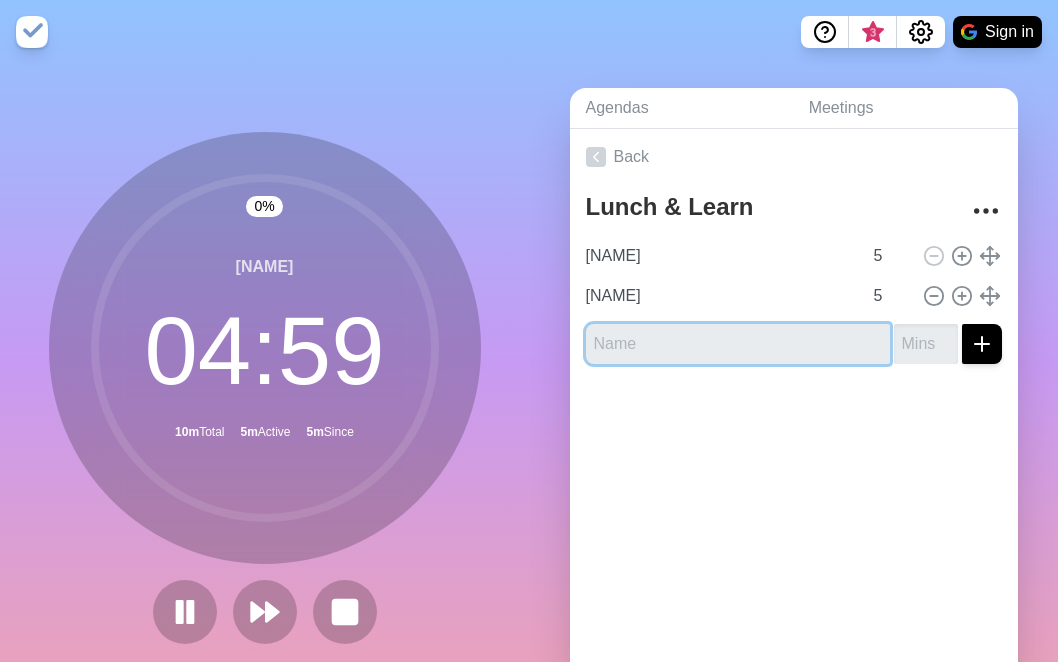 click at bounding box center (738, 344) 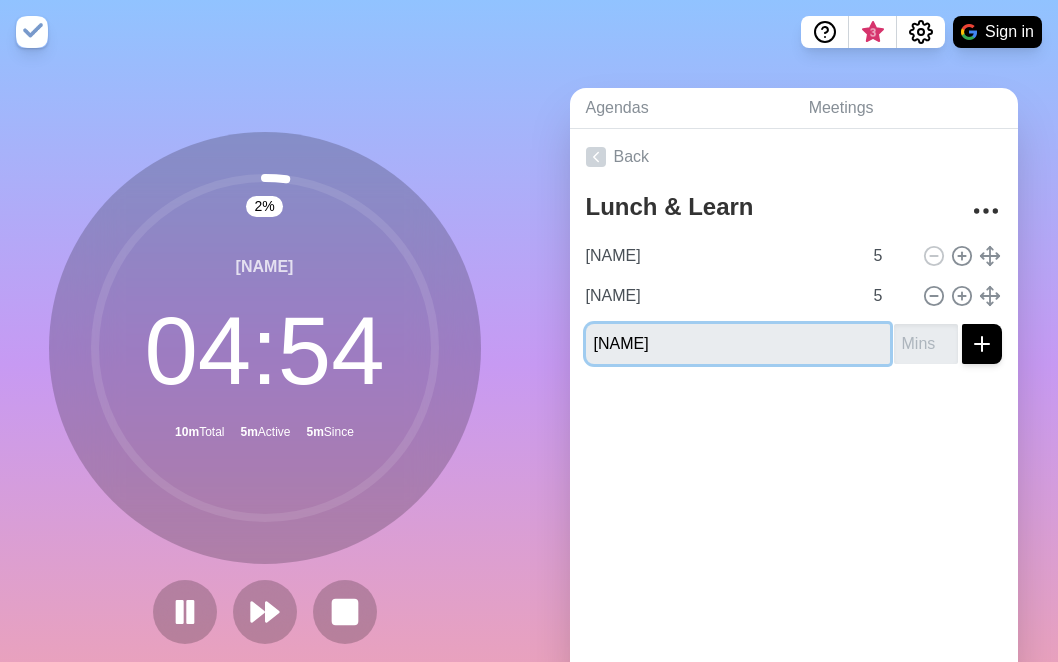 type on "[NAME]" 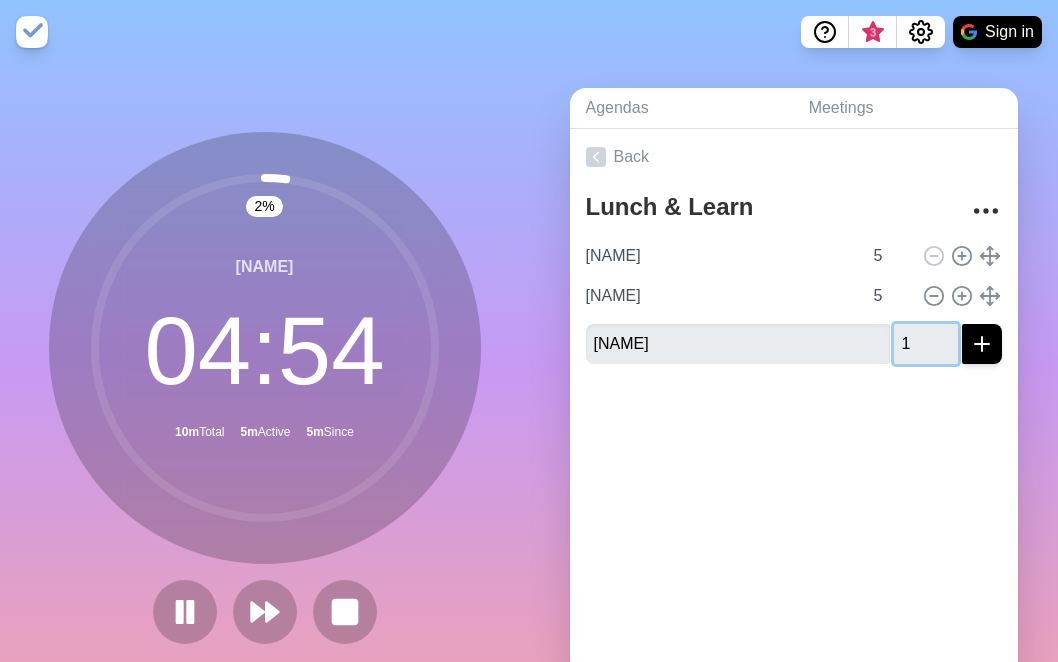 type on "1" 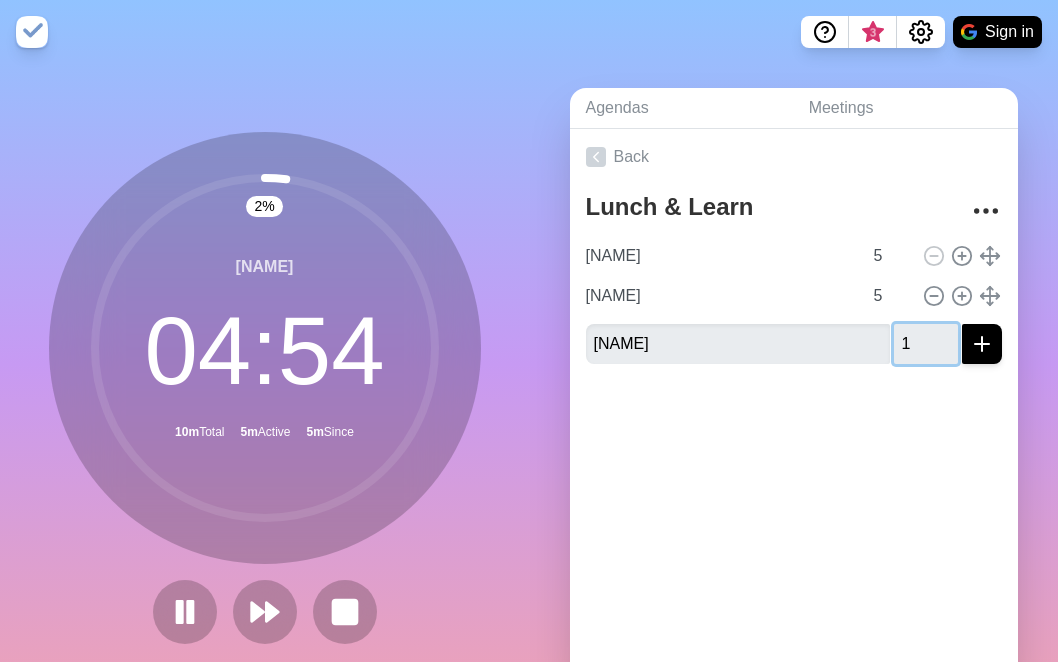 click on "1" at bounding box center [926, 344] 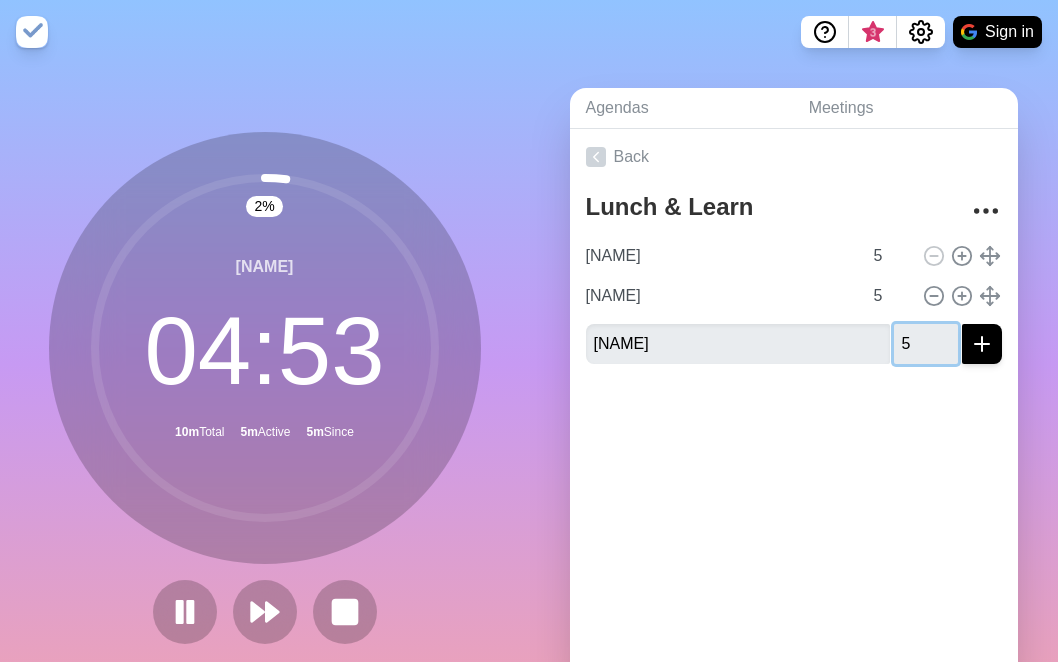 type on "5" 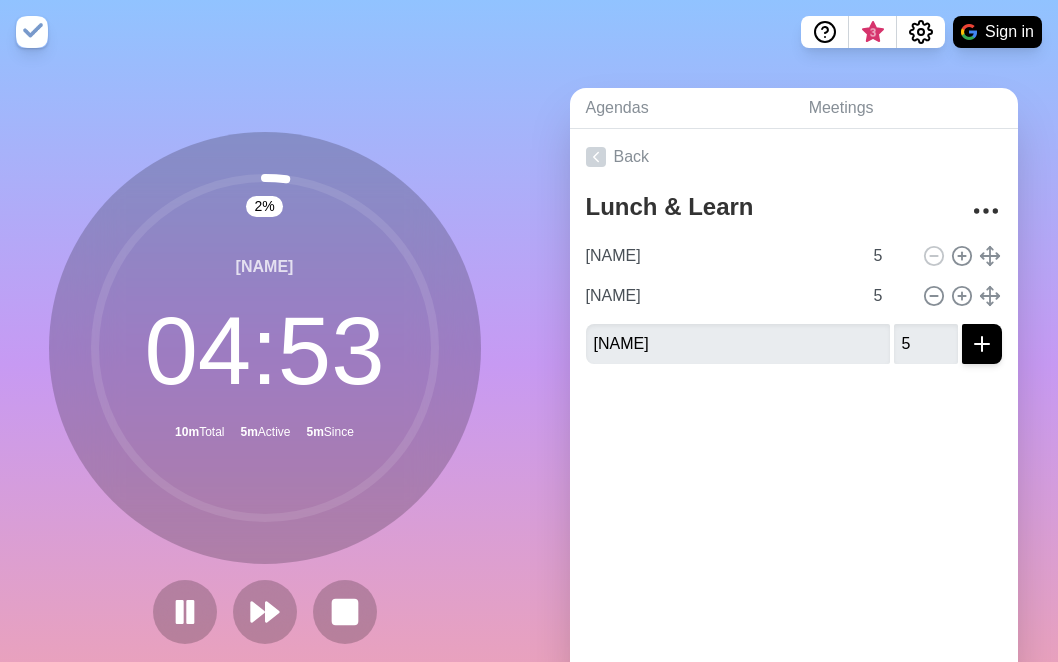 click 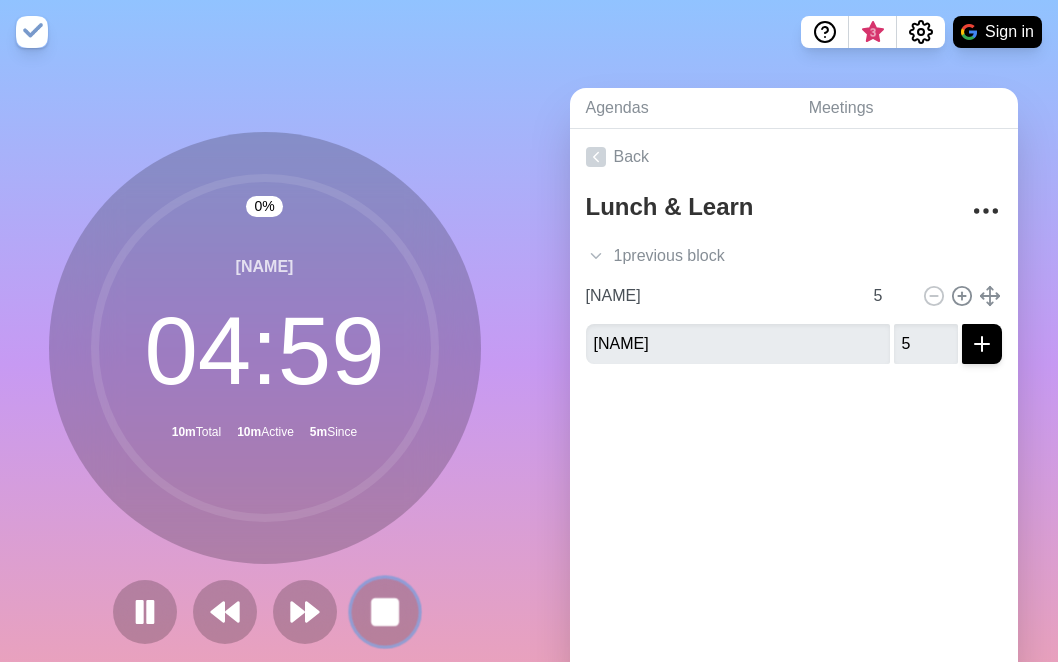 click 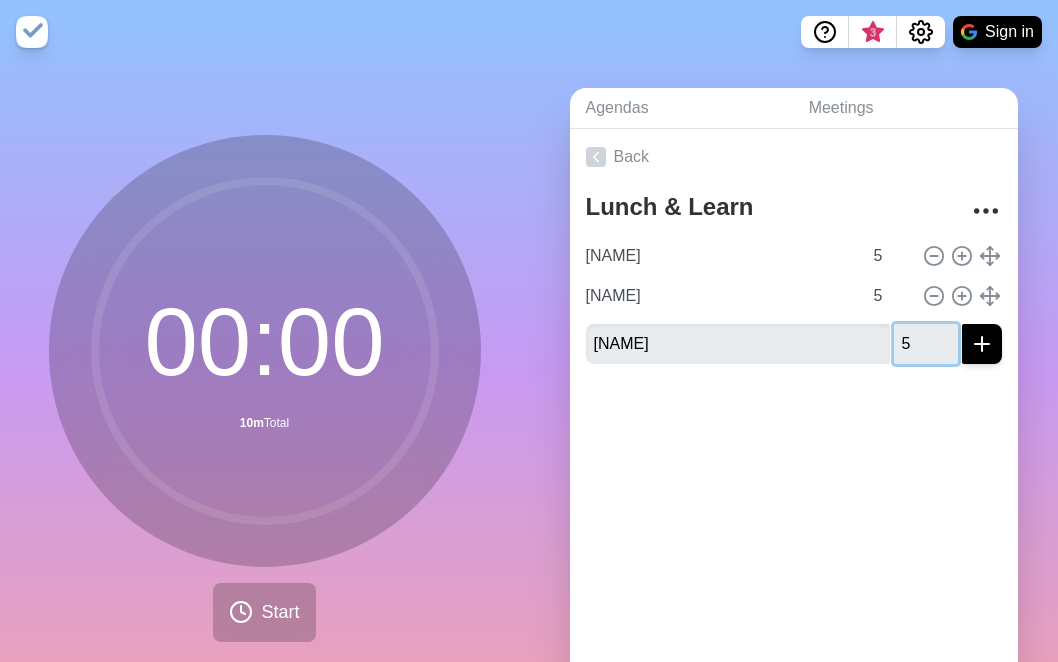 click on "5" at bounding box center (926, 344) 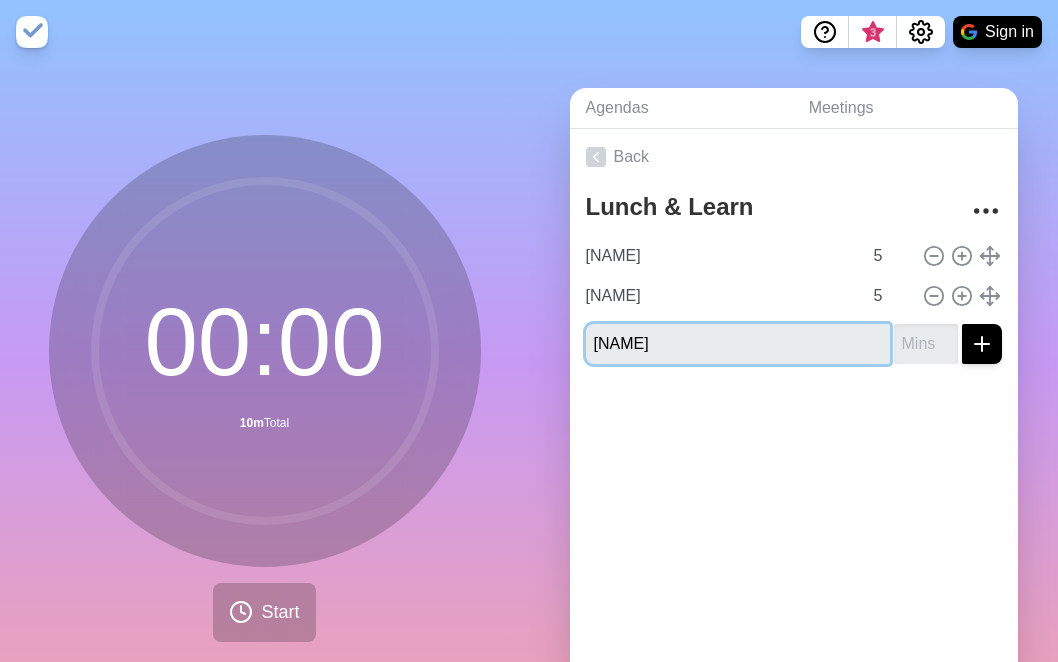 click on "[NAME]" at bounding box center (738, 344) 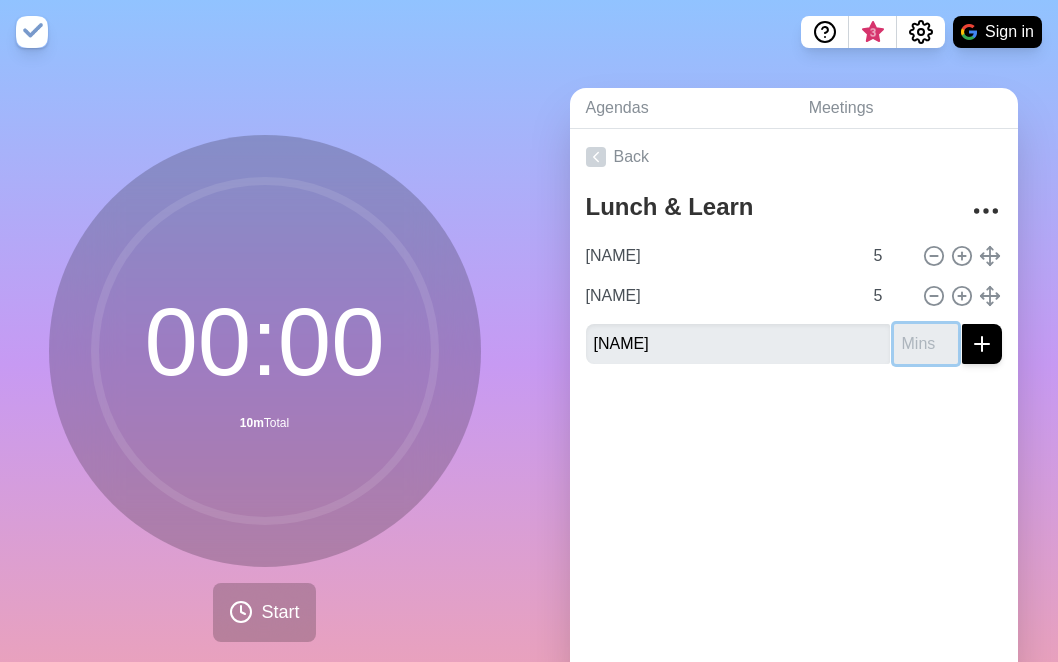 click at bounding box center (926, 344) 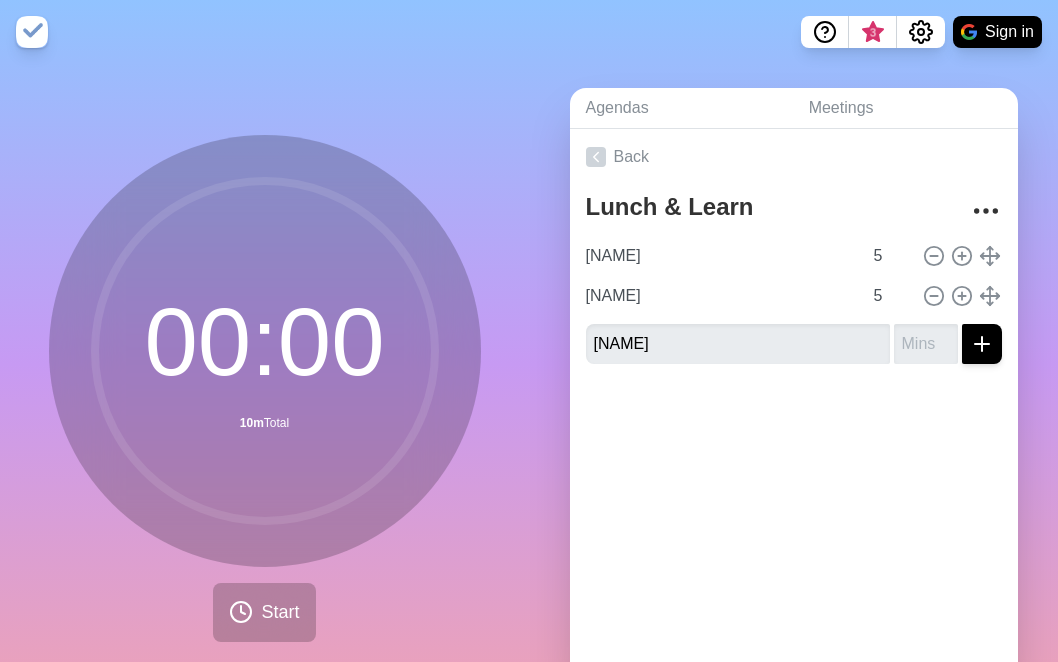 click on "Back     Lunch & Learn           [NAME]   5       [NAME]   5             [NAME]" at bounding box center [794, 408] 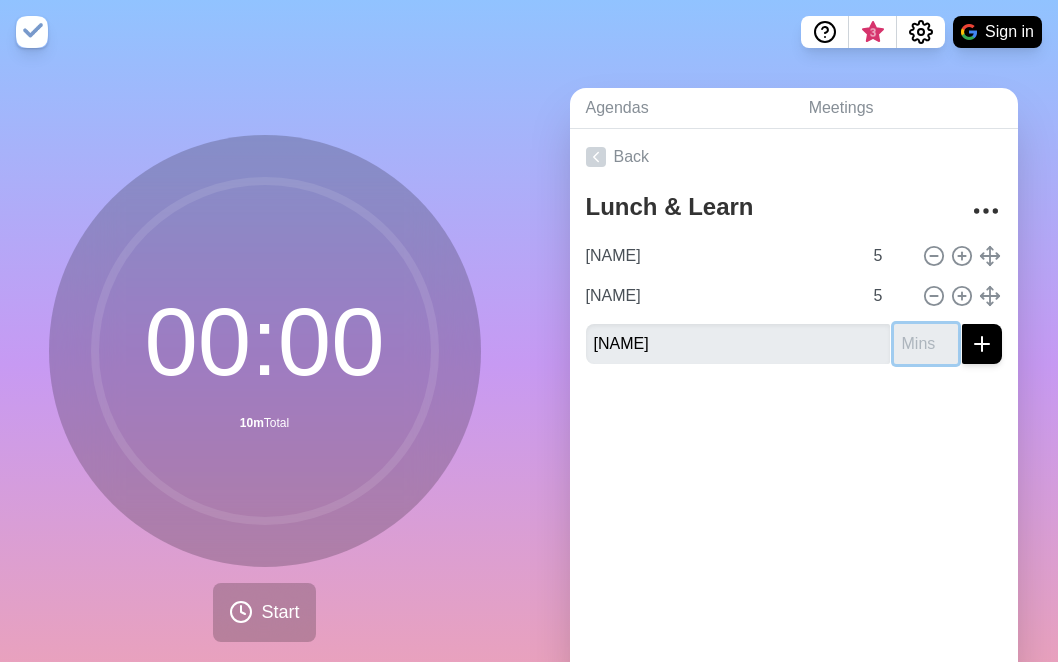 click at bounding box center (926, 344) 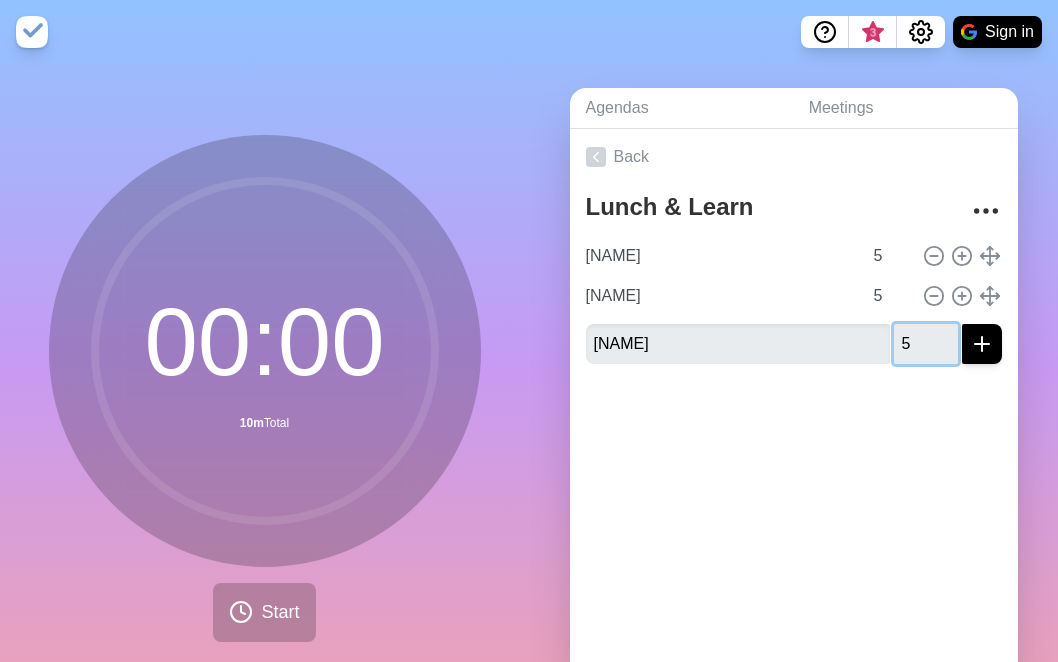 type on "5" 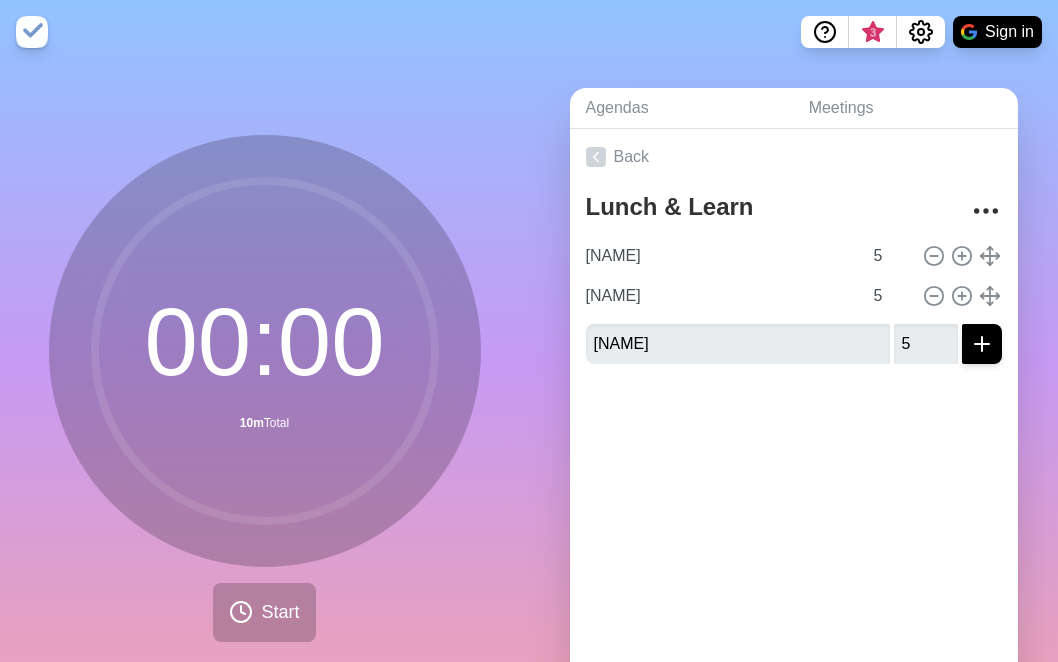 click 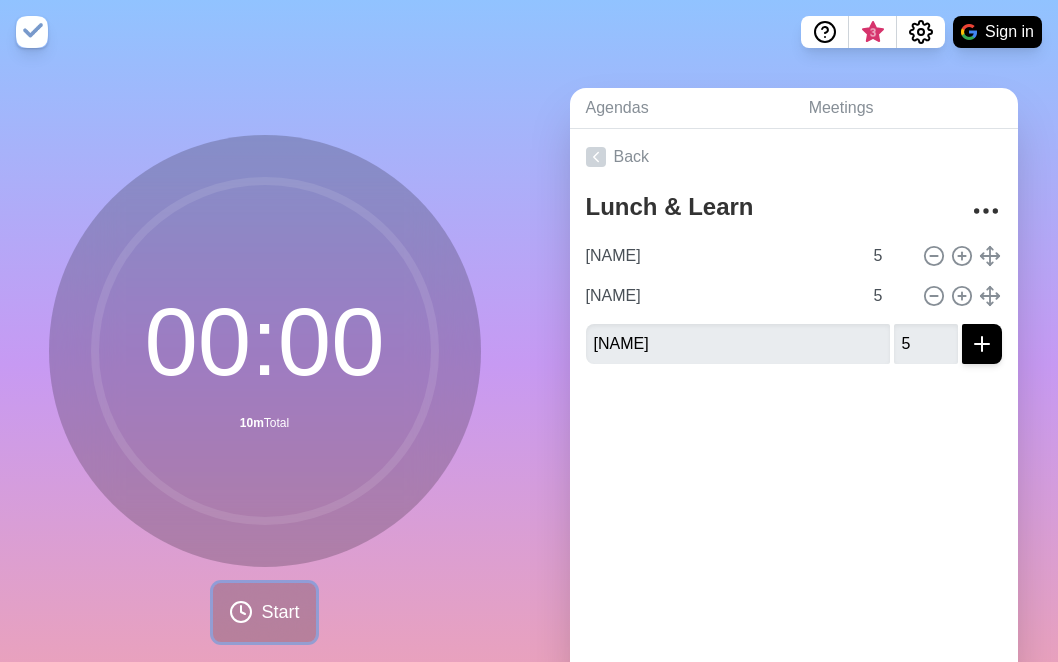 click on "Start" at bounding box center (280, 612) 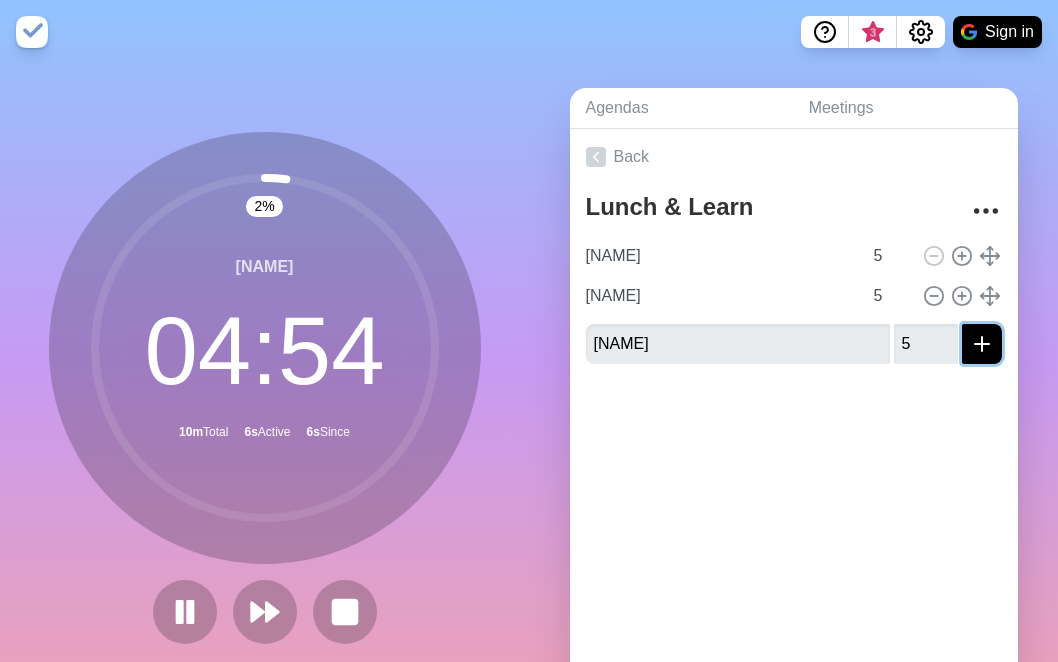 click 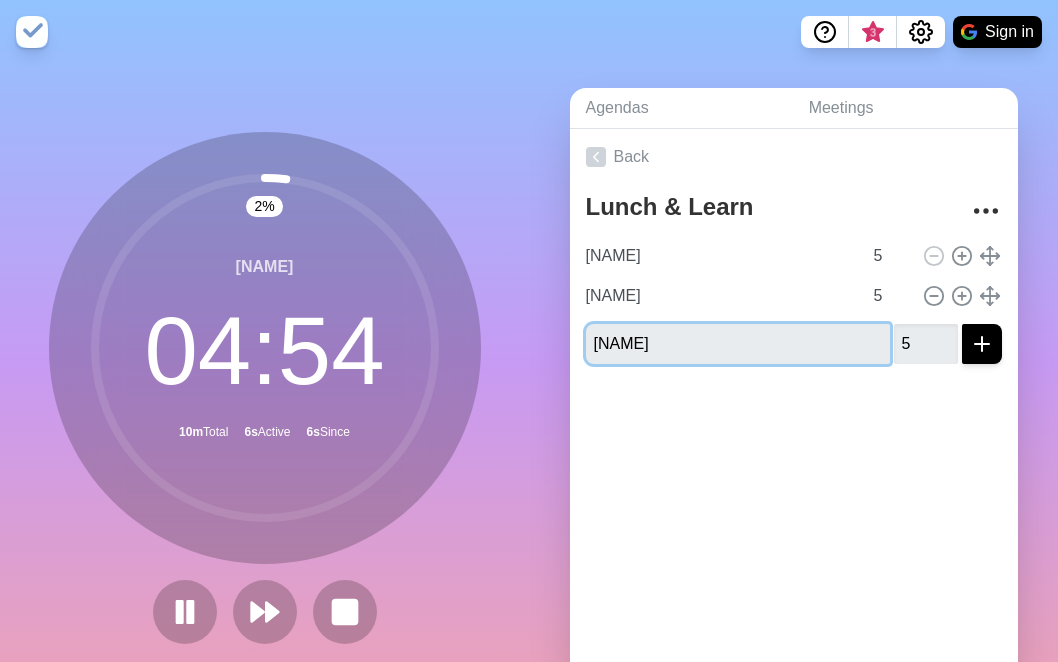 type 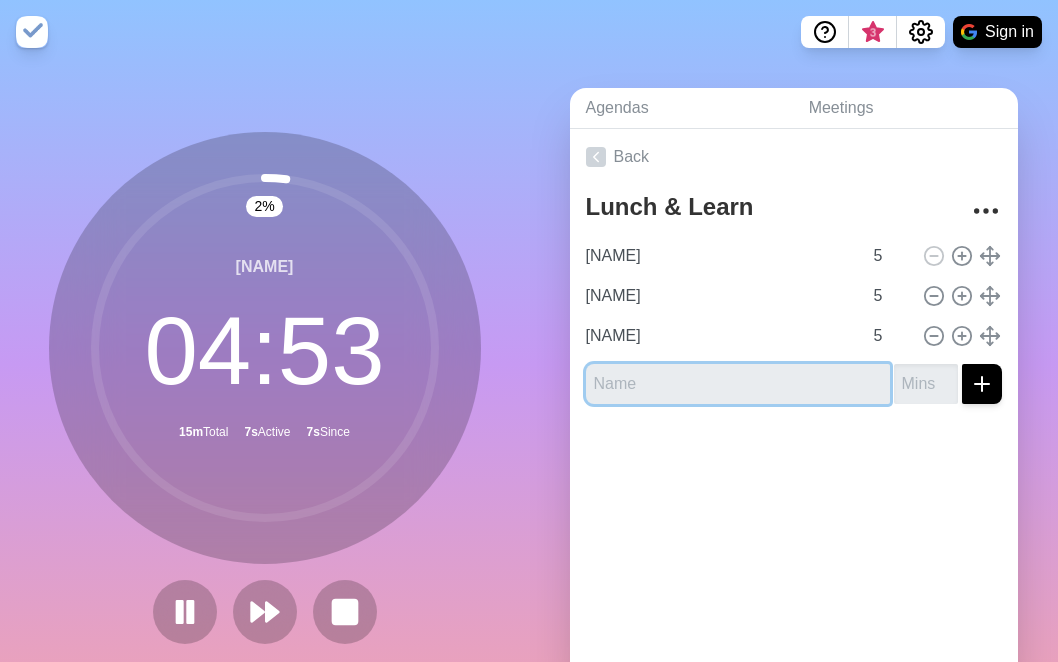 click at bounding box center (738, 384) 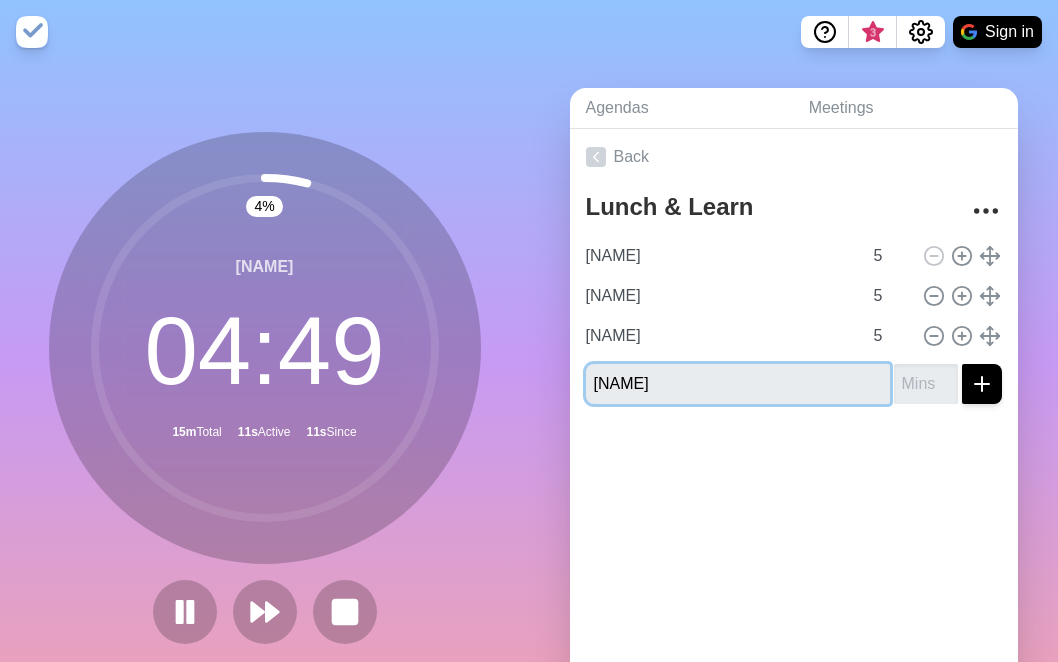 type on "[NAME]" 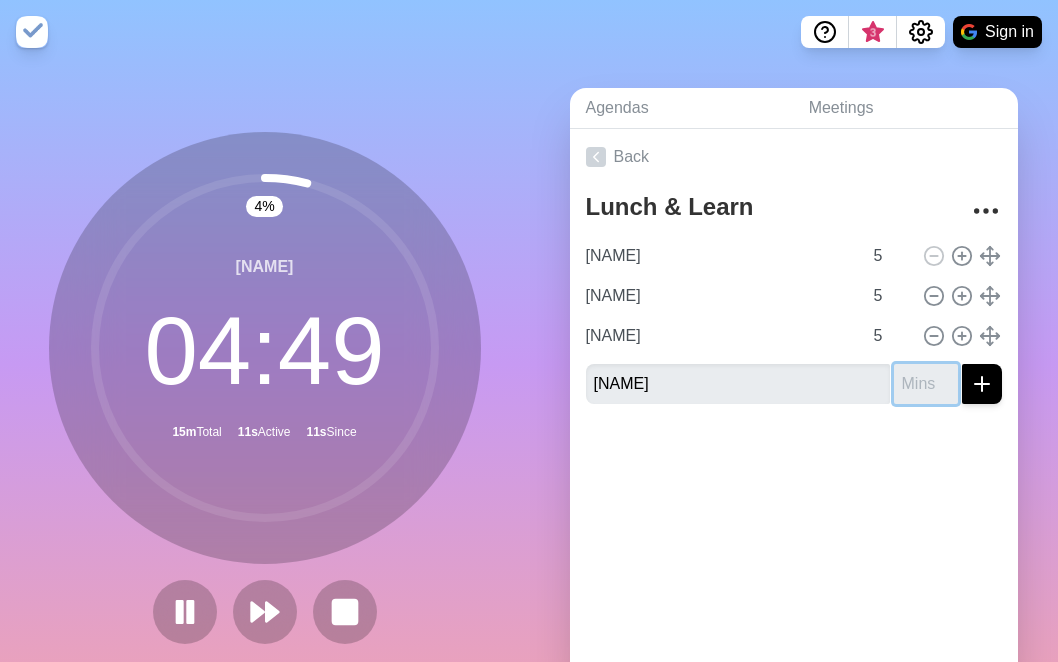 click at bounding box center [926, 384] 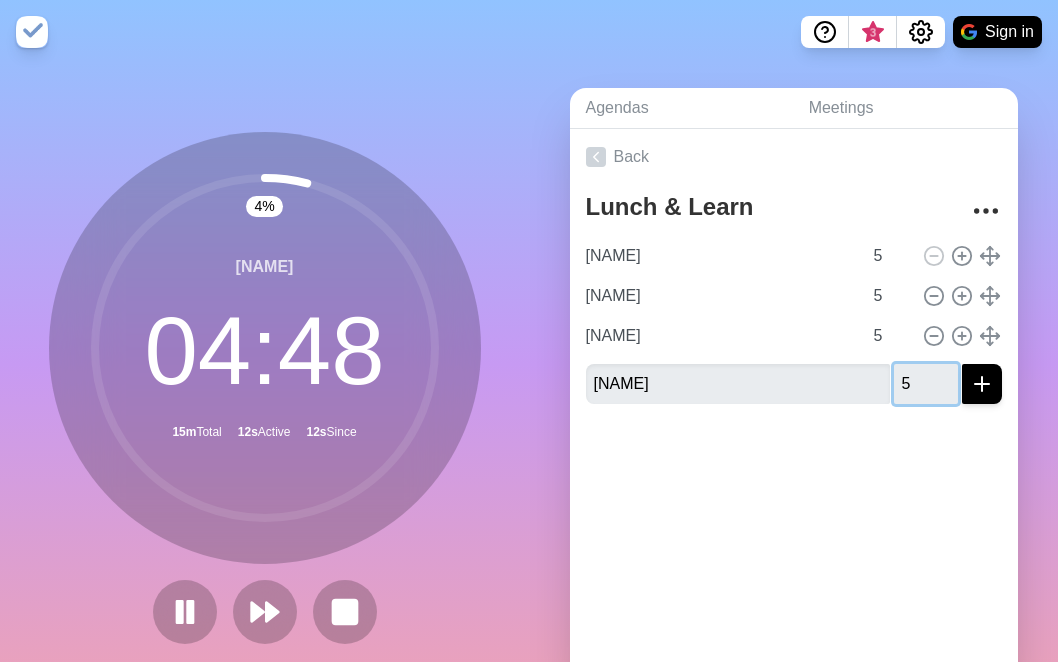 type on "5" 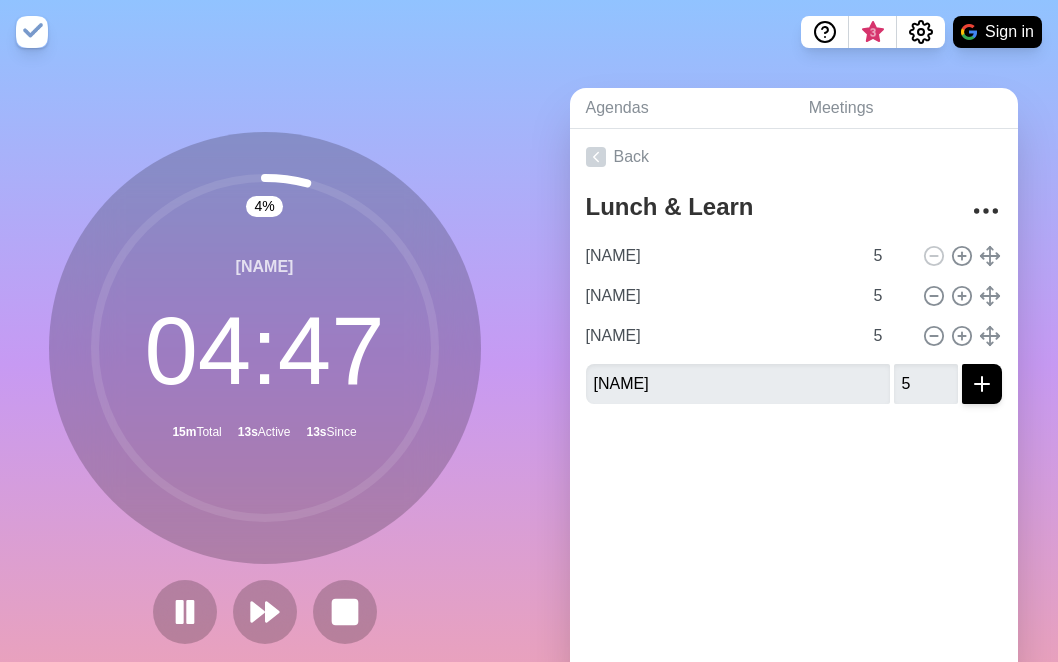 click on "Back     Lunch & Learn           [NAME]   5       [NAME]   5       [NAME]   5             [NAME]   5" at bounding box center (794, 408) 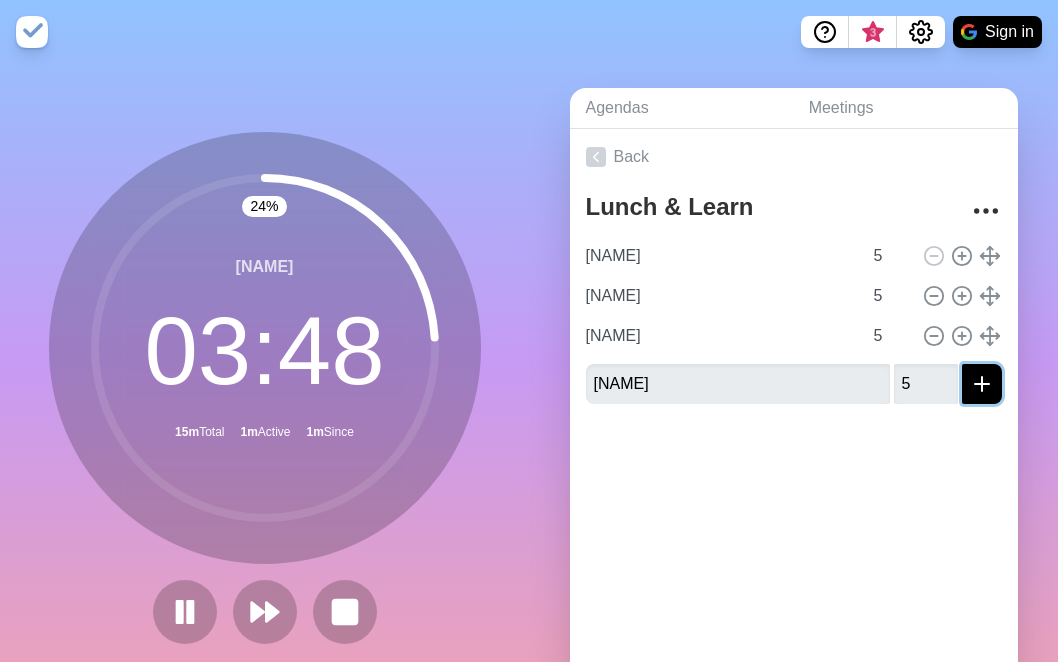 click 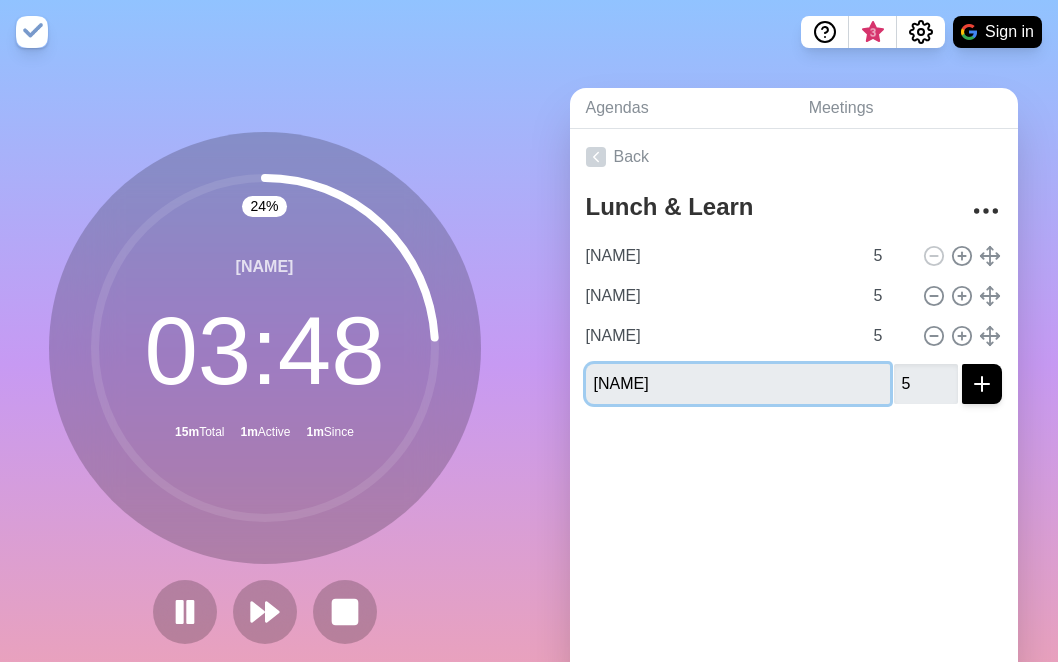 type 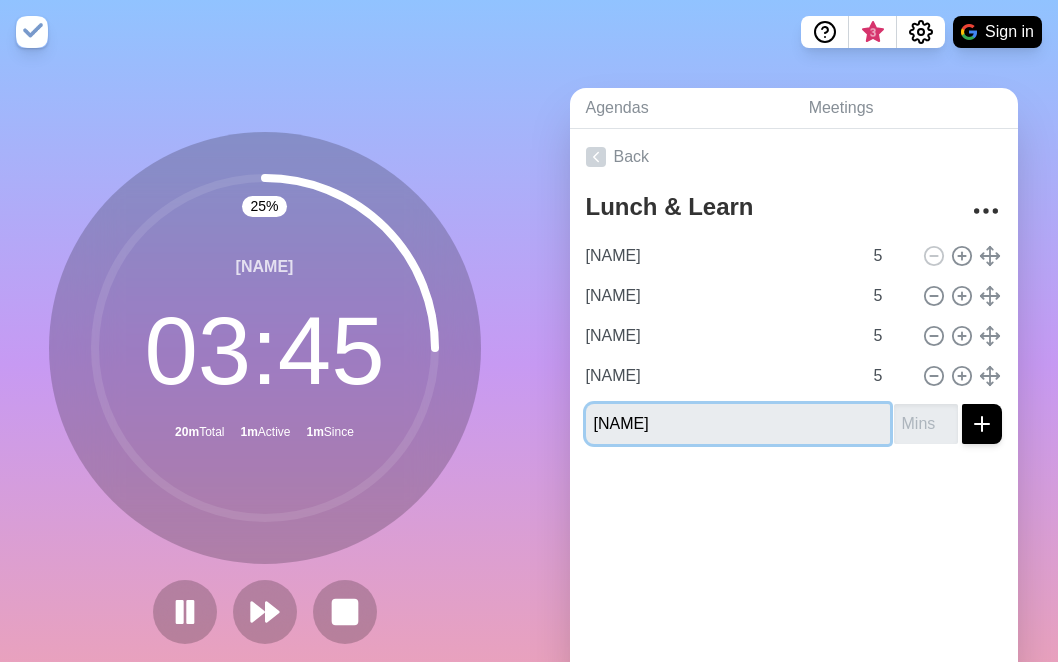 type on "[NAME]" 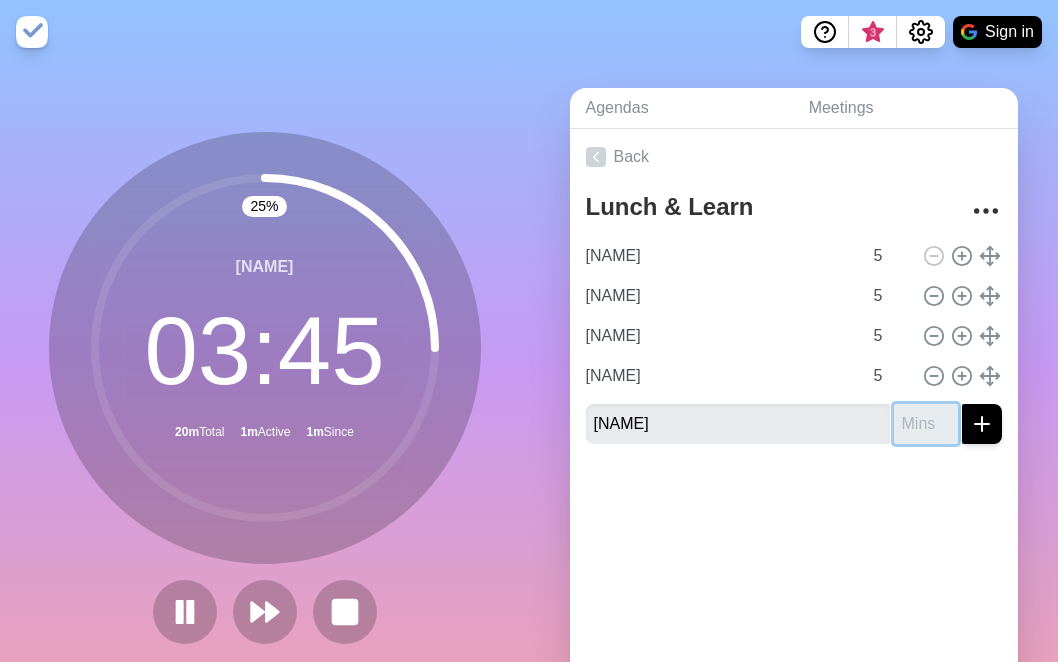 click at bounding box center [926, 424] 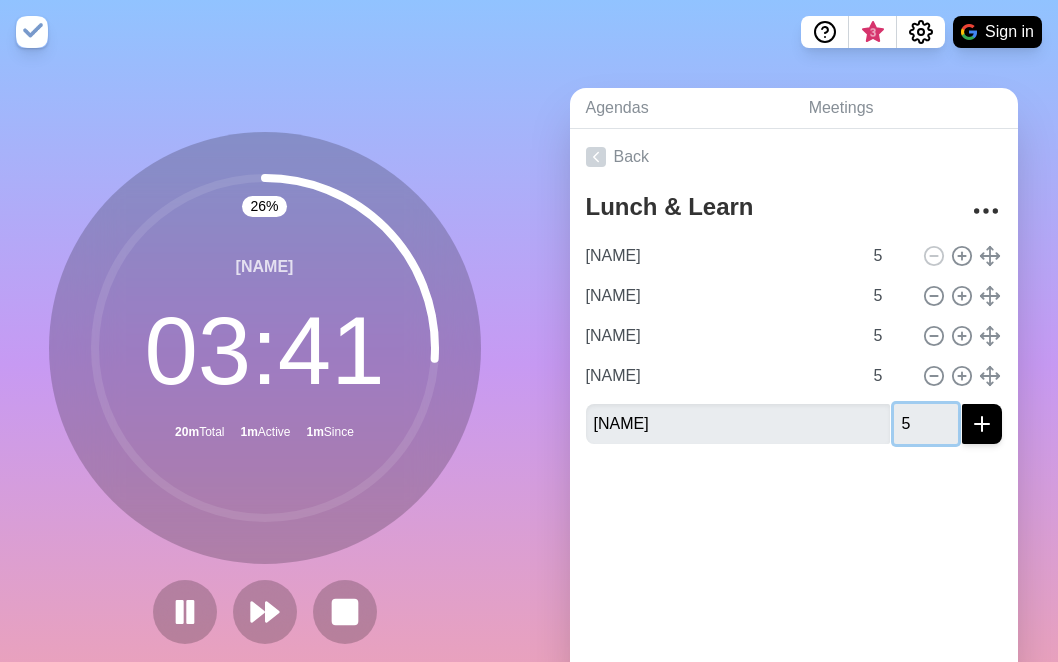 type on "5" 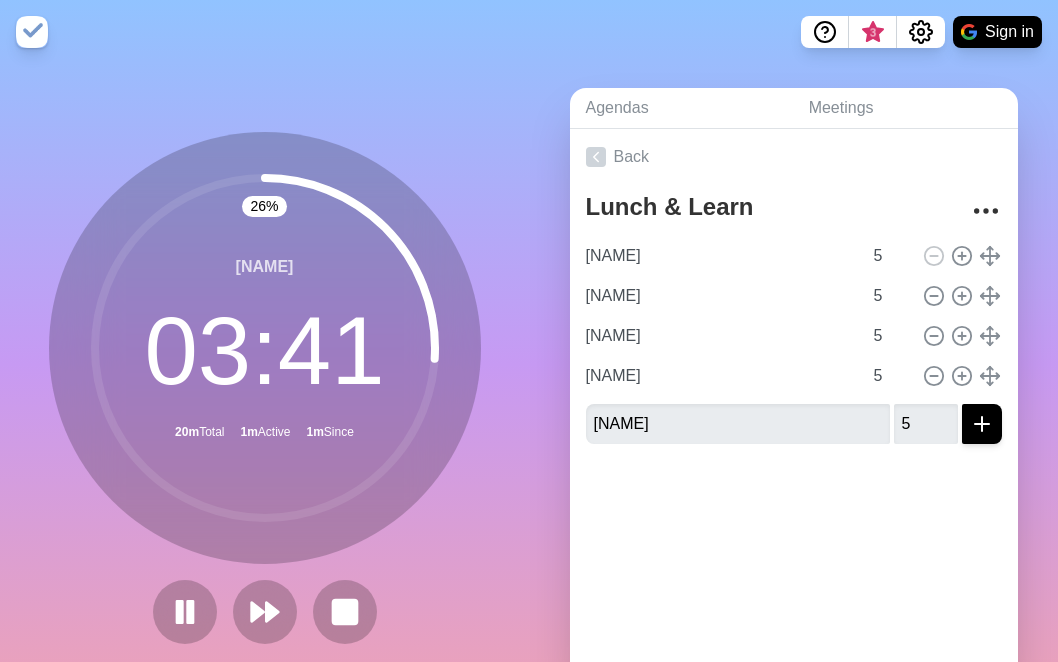 click 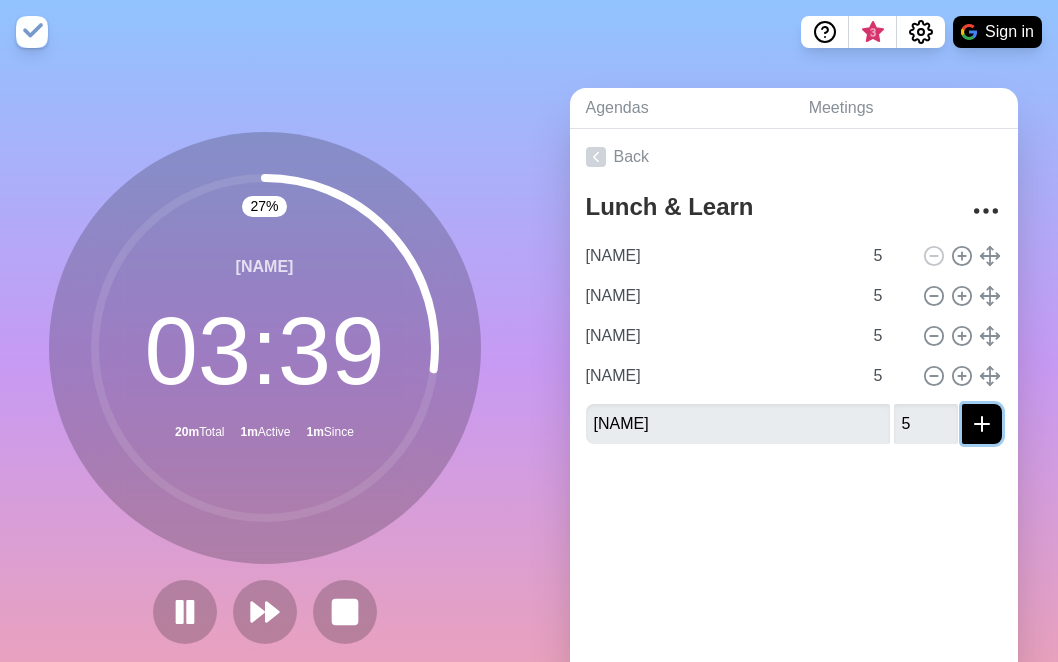 click 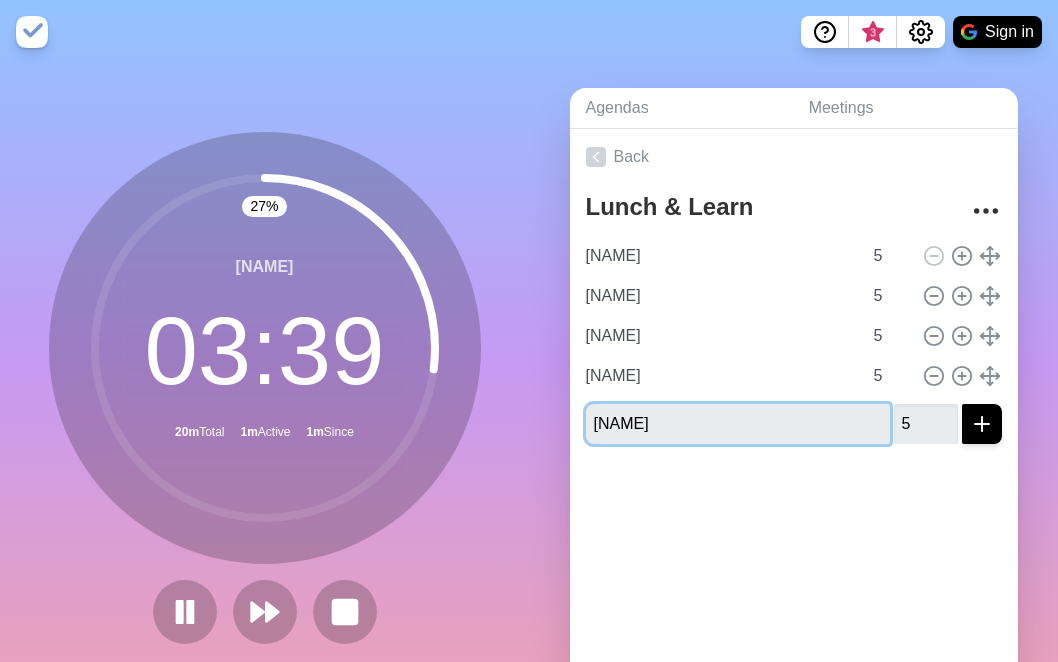 type 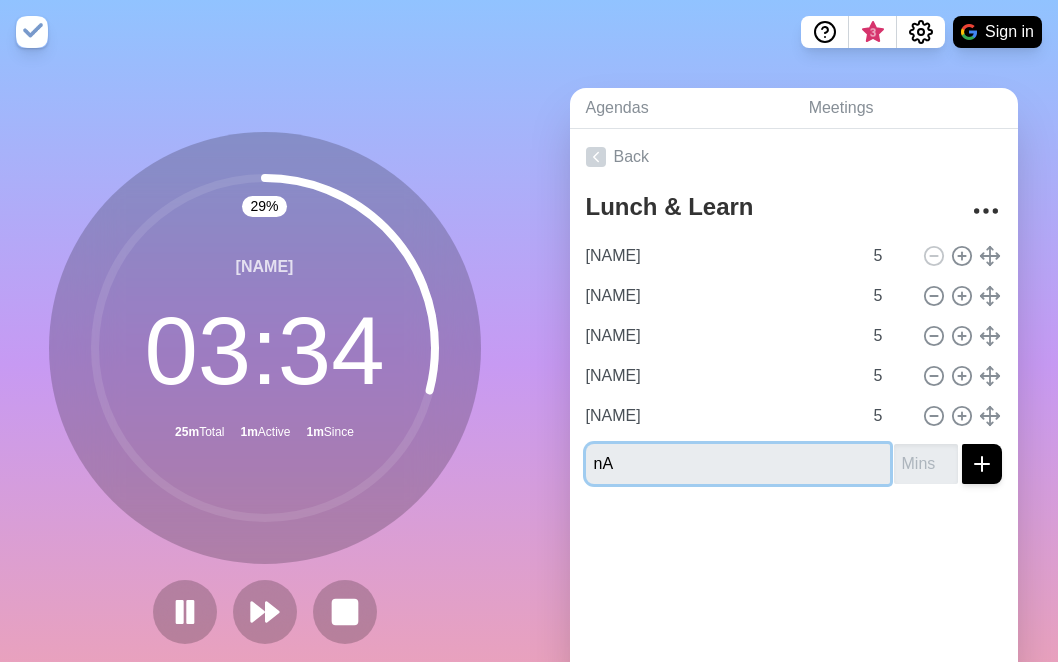 type on "n" 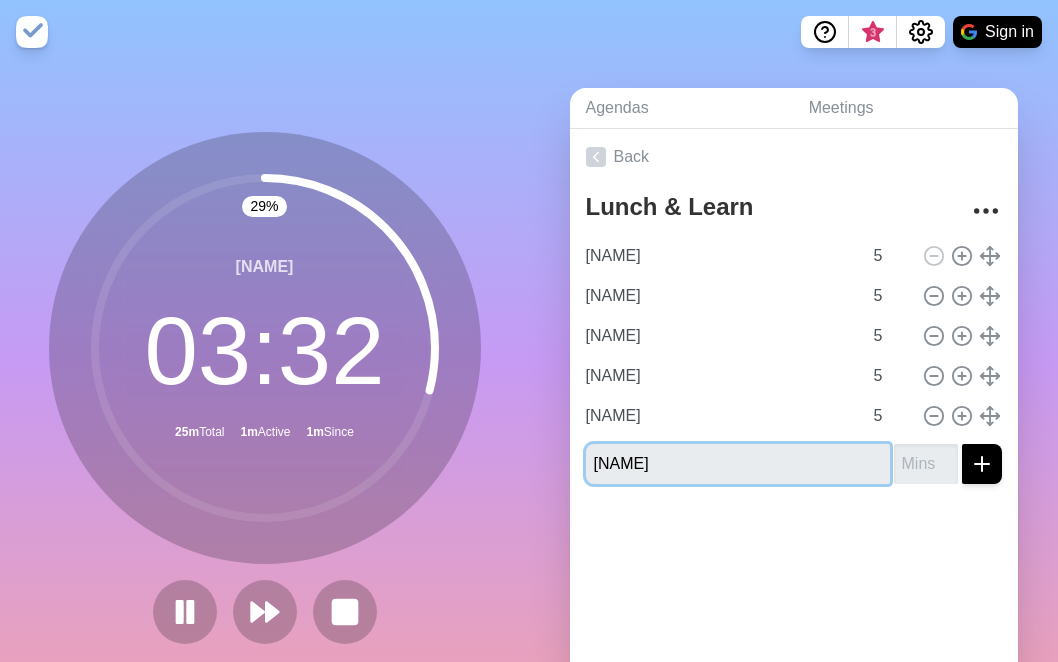 type on "[NAME]" 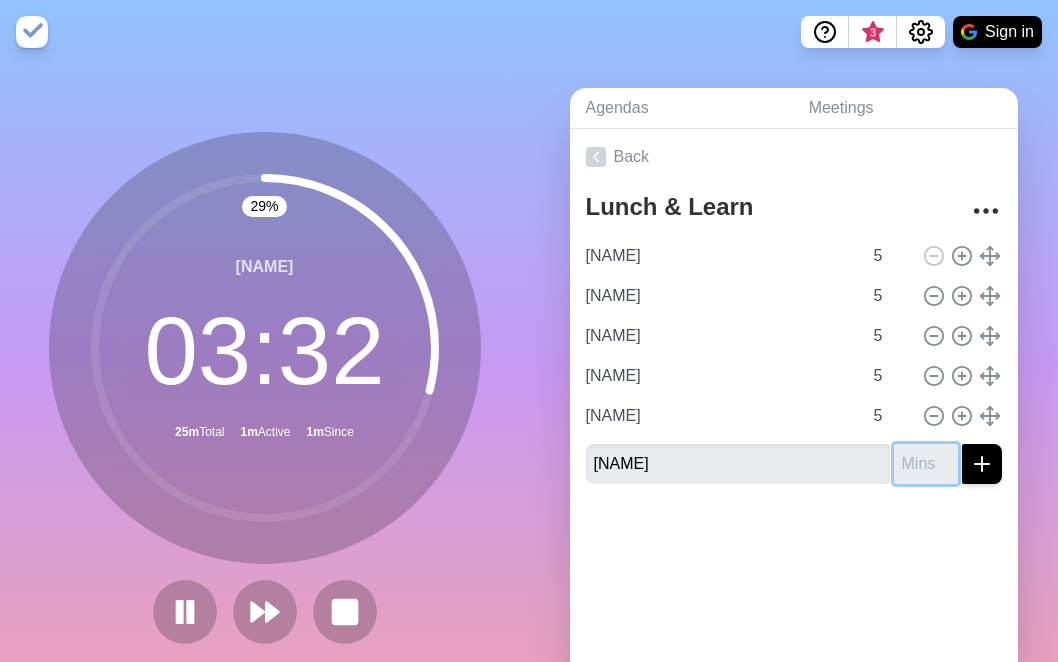 click at bounding box center [926, 464] 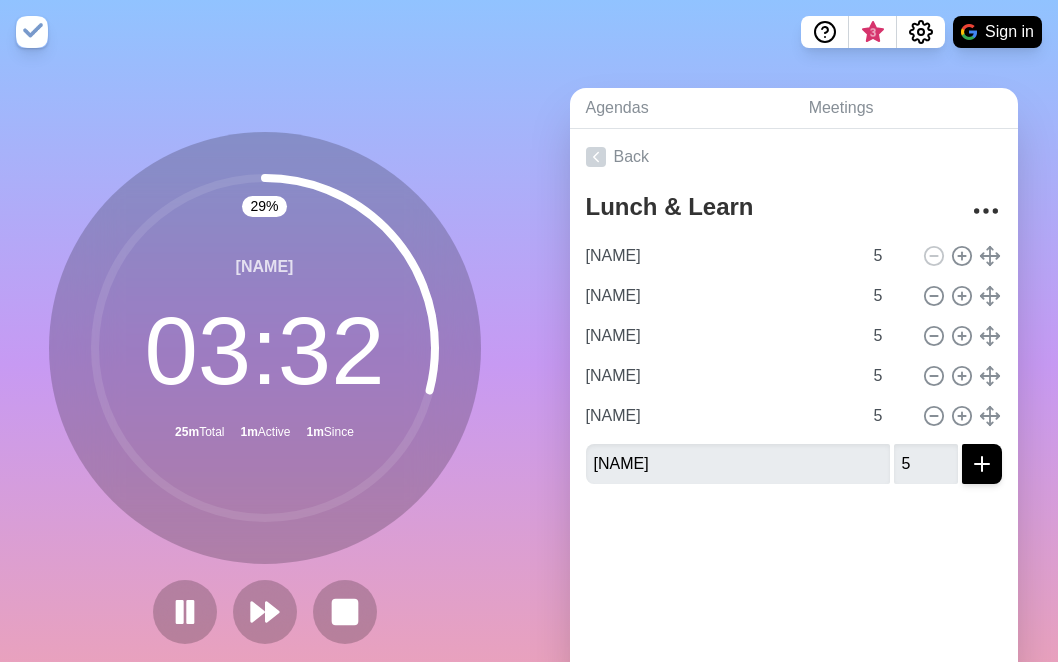 click on "Back     Lunch & Learn           [NAME]   5       [NAME]   5       [NAME]   5       [NAME]   5       [NAME]   5             [NAME]   5" at bounding box center (794, 408) 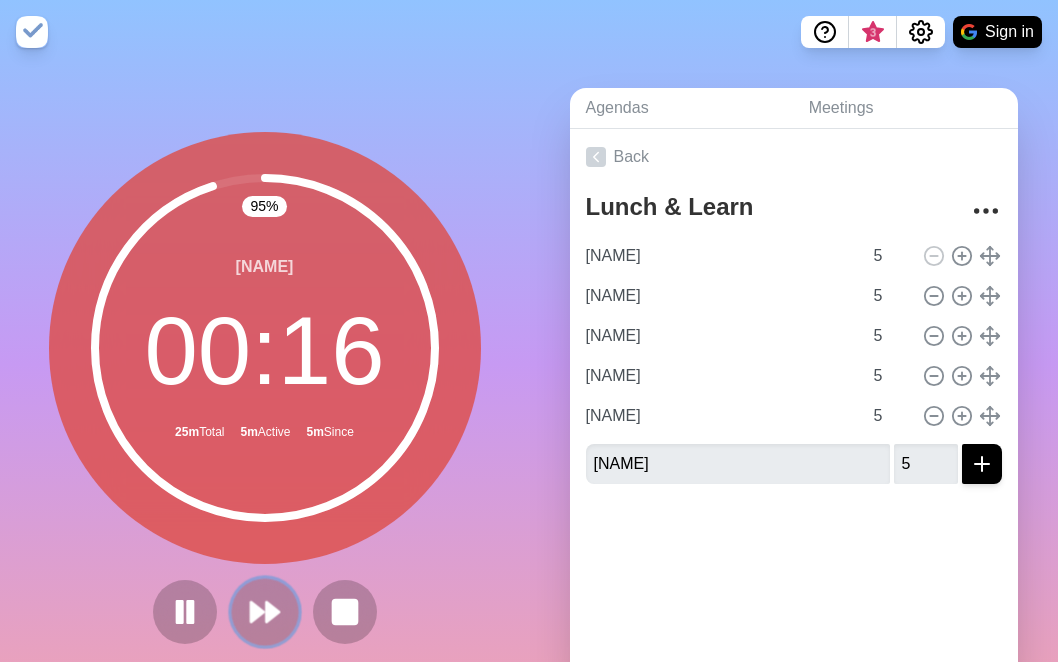 click 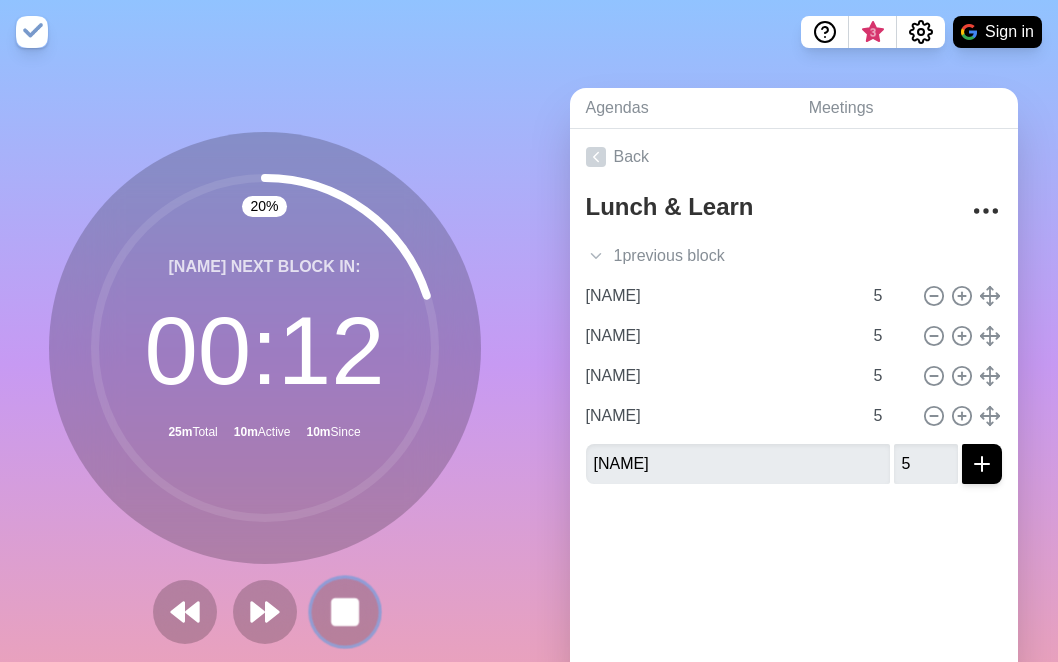 click 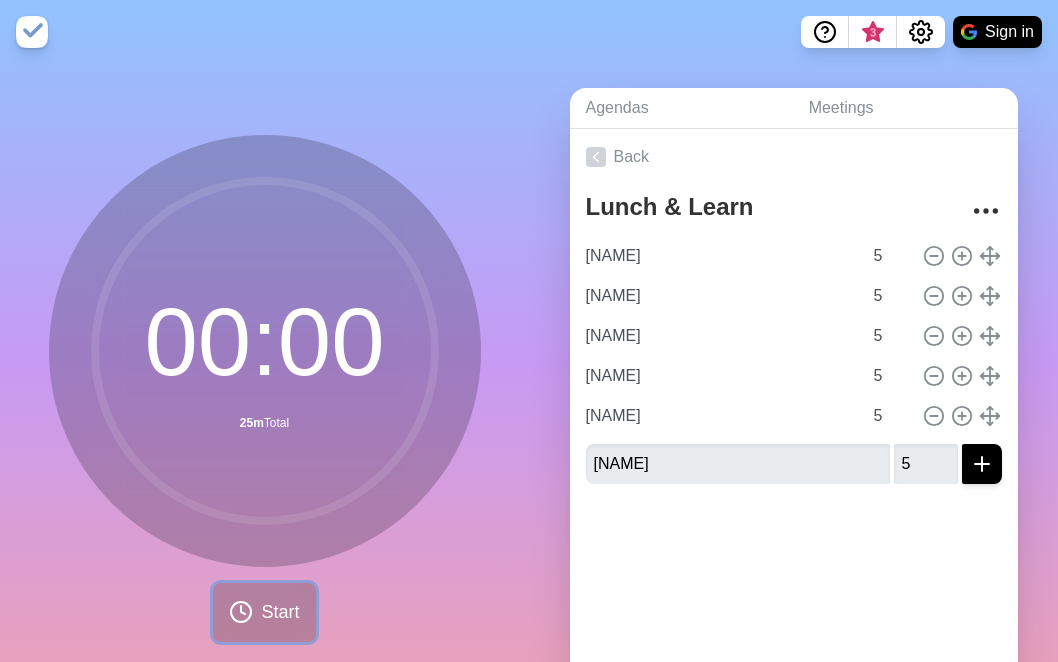 click on "Start" at bounding box center (280, 612) 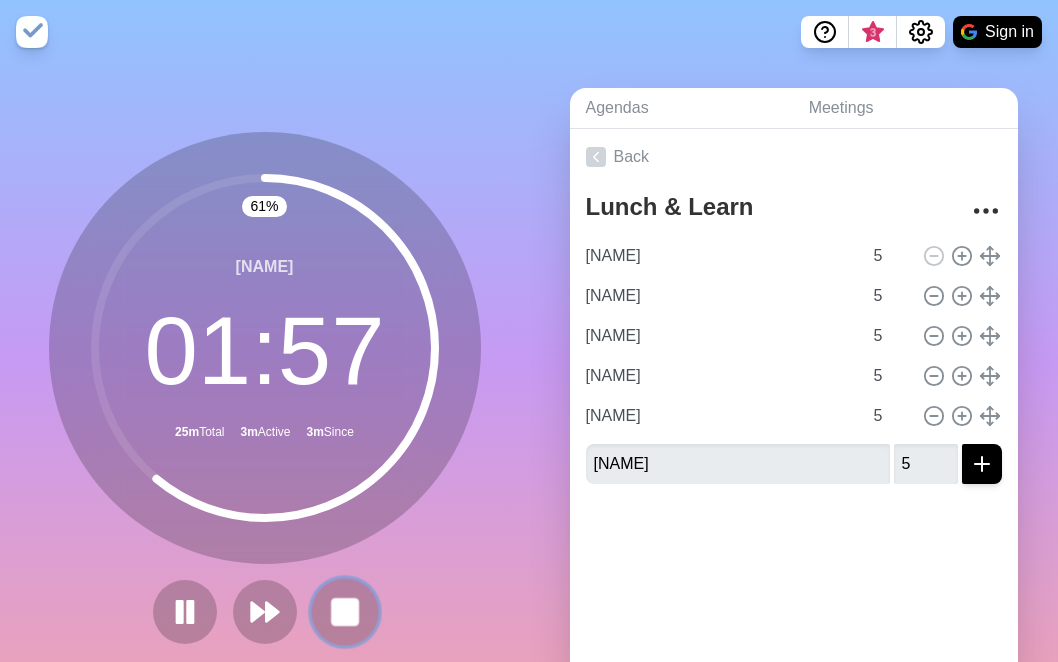 click 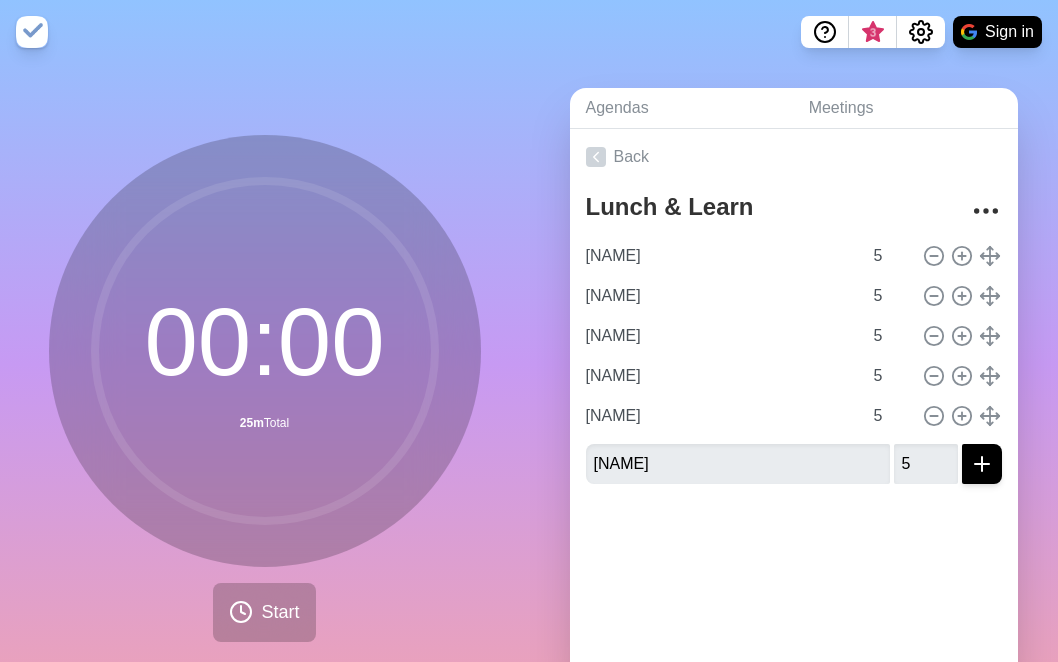 click on "00 : 00   25m
Total             Start" at bounding box center (264, 396) 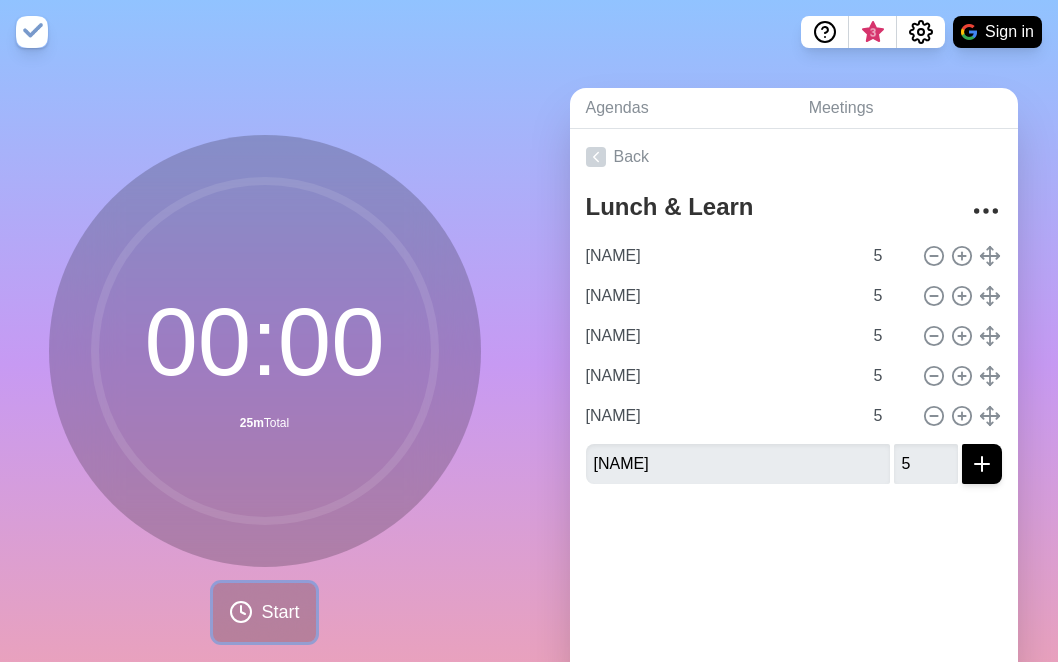 click on "Start" at bounding box center [280, 612] 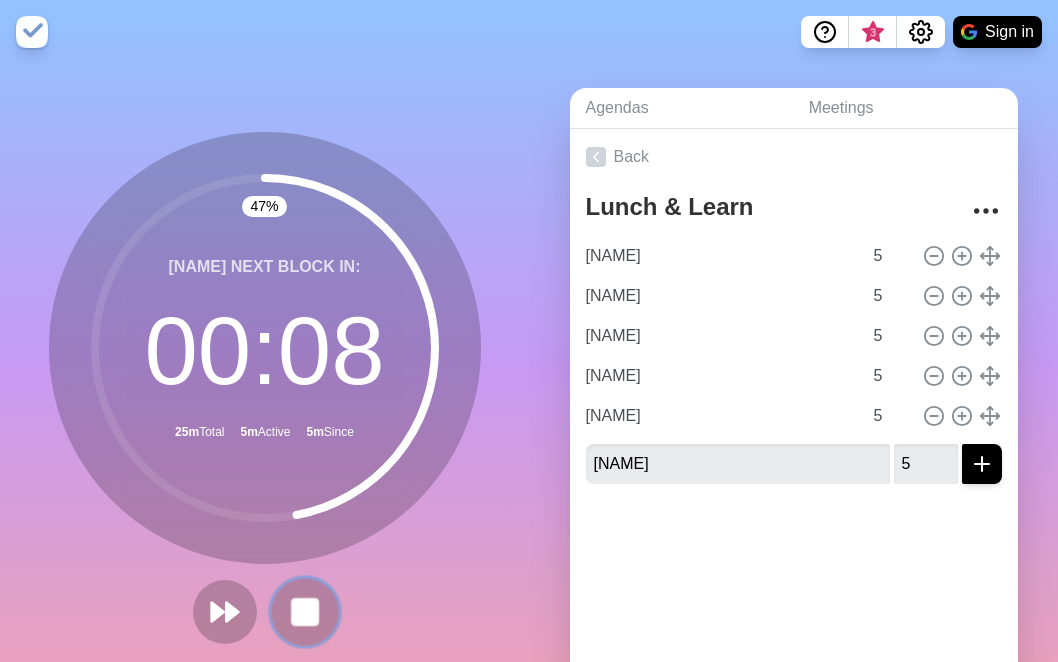 click 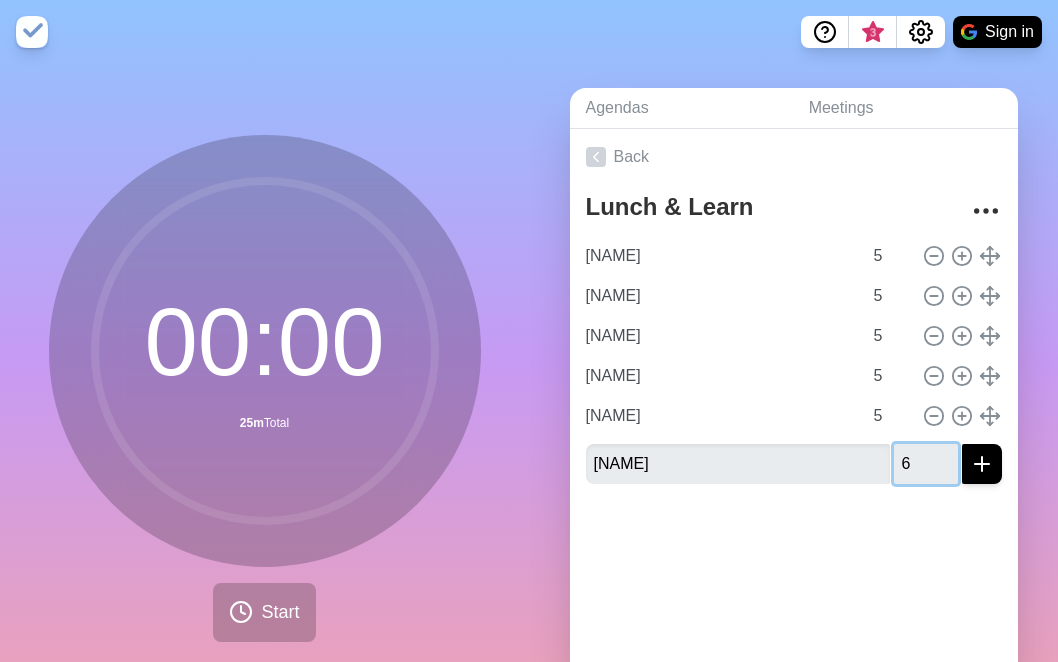 click on "6" at bounding box center (926, 464) 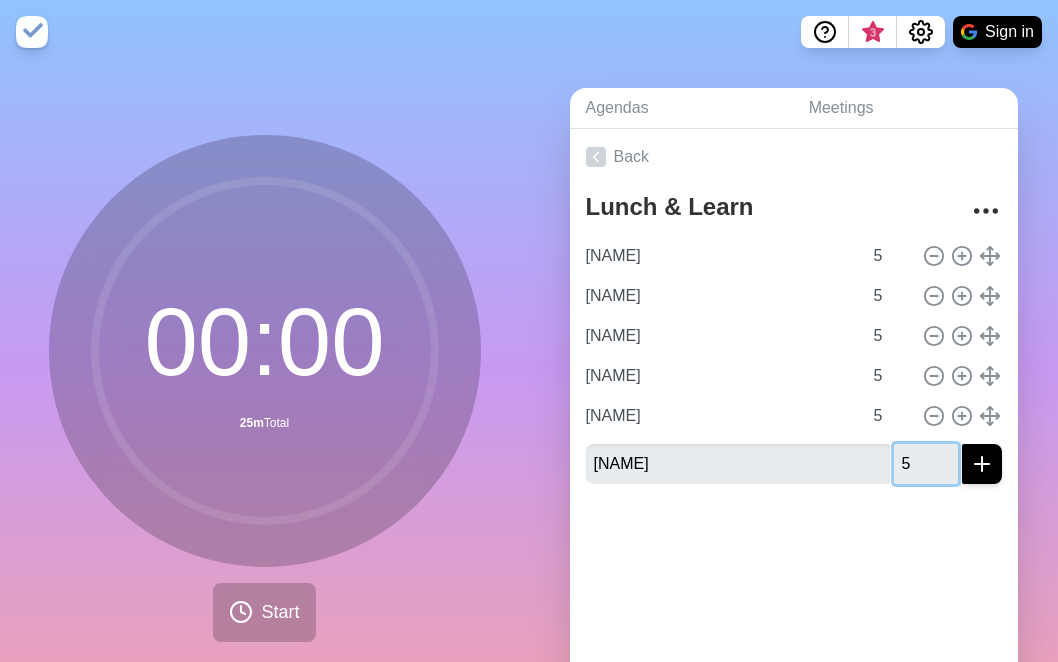 click on "5" at bounding box center [926, 464] 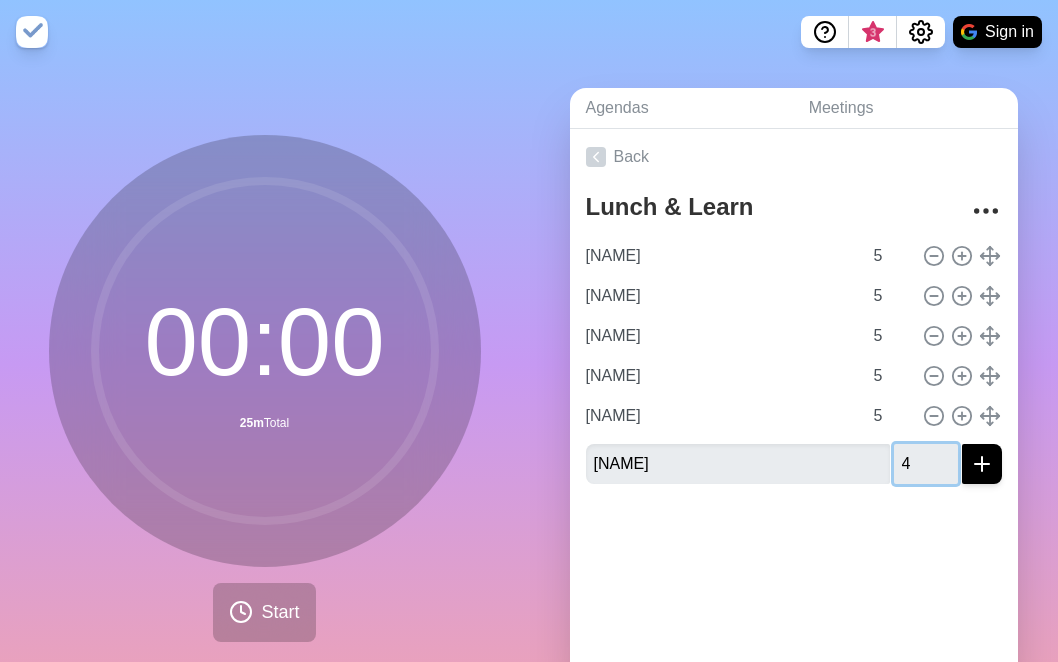 click on "4" at bounding box center (926, 464) 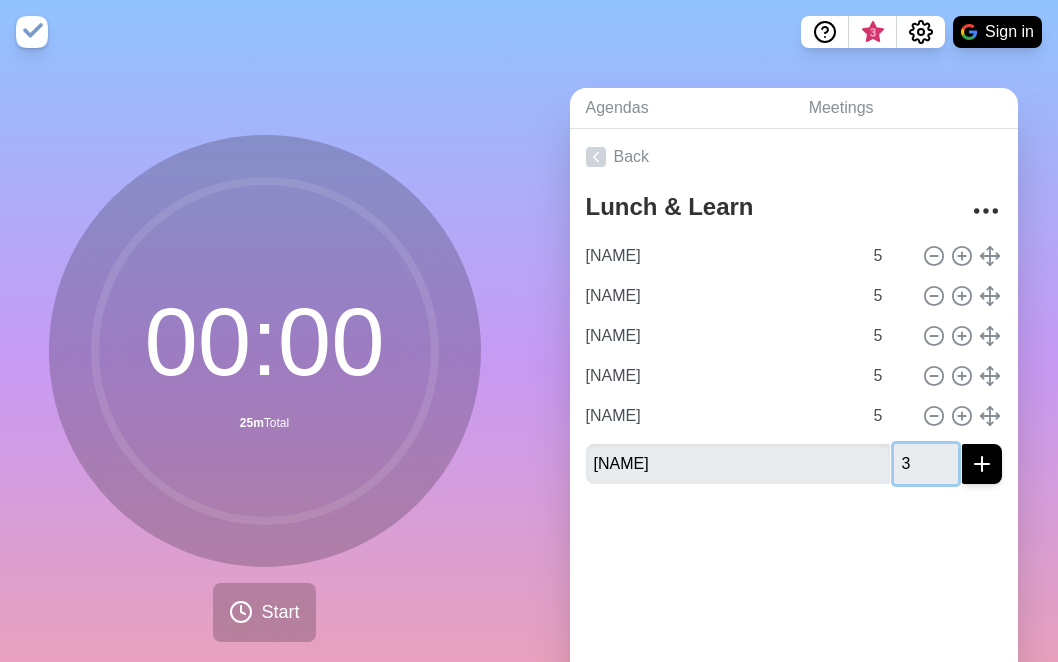 click on "3" at bounding box center [926, 464] 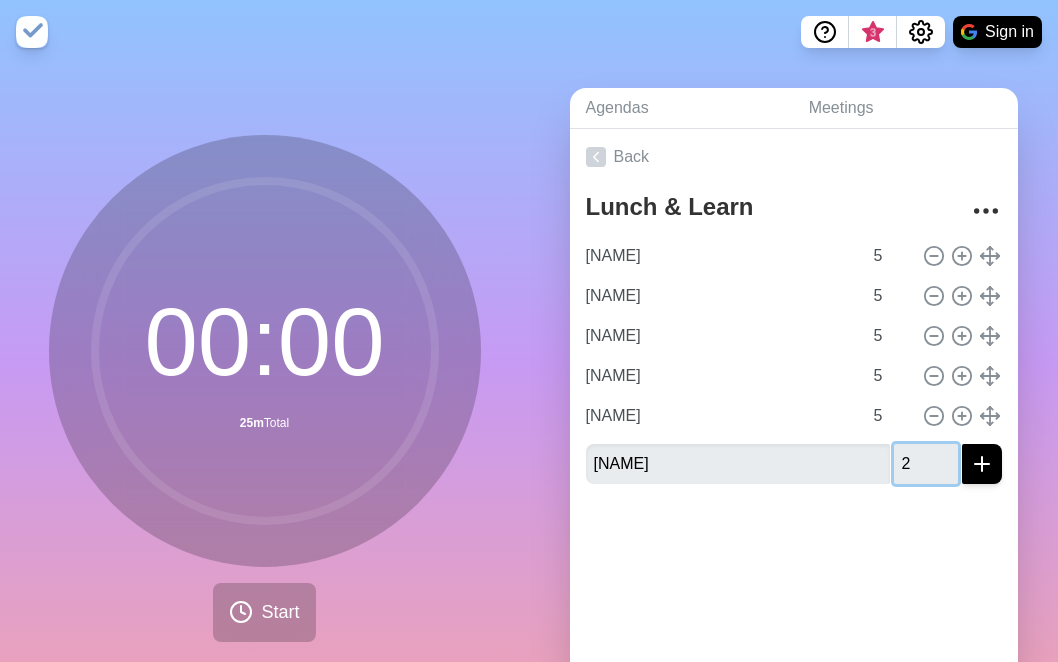 type on "2" 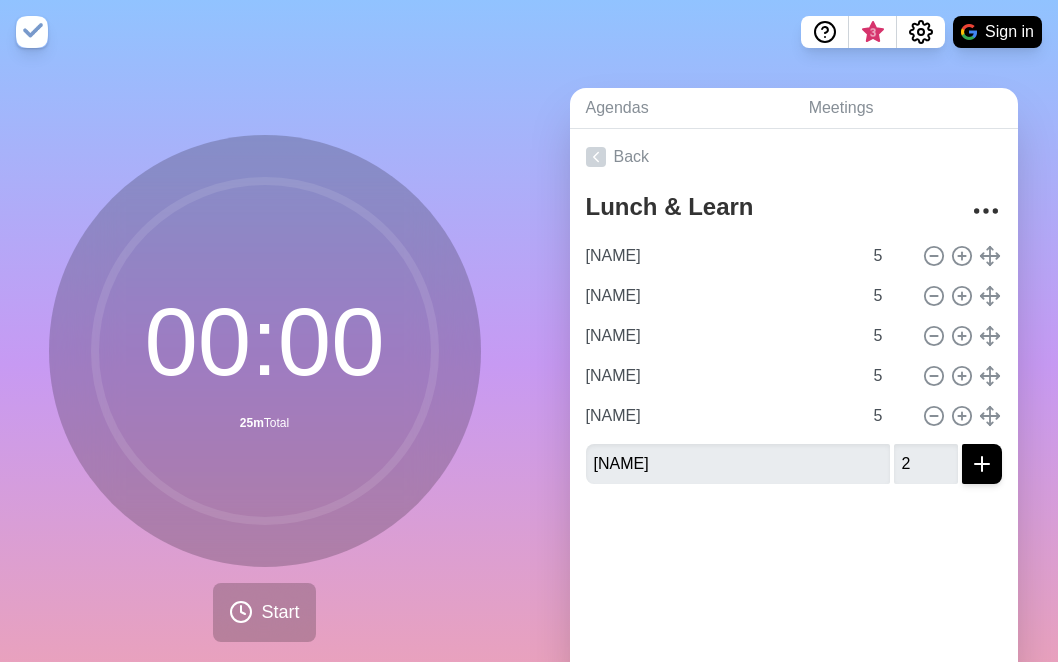 click on "Back     Lunch & Learn           [NAME]   5       [NAME]   5       [NAME]   5       [NAME]   5       [NAME]   5             [NAME]   2" at bounding box center [794, 408] 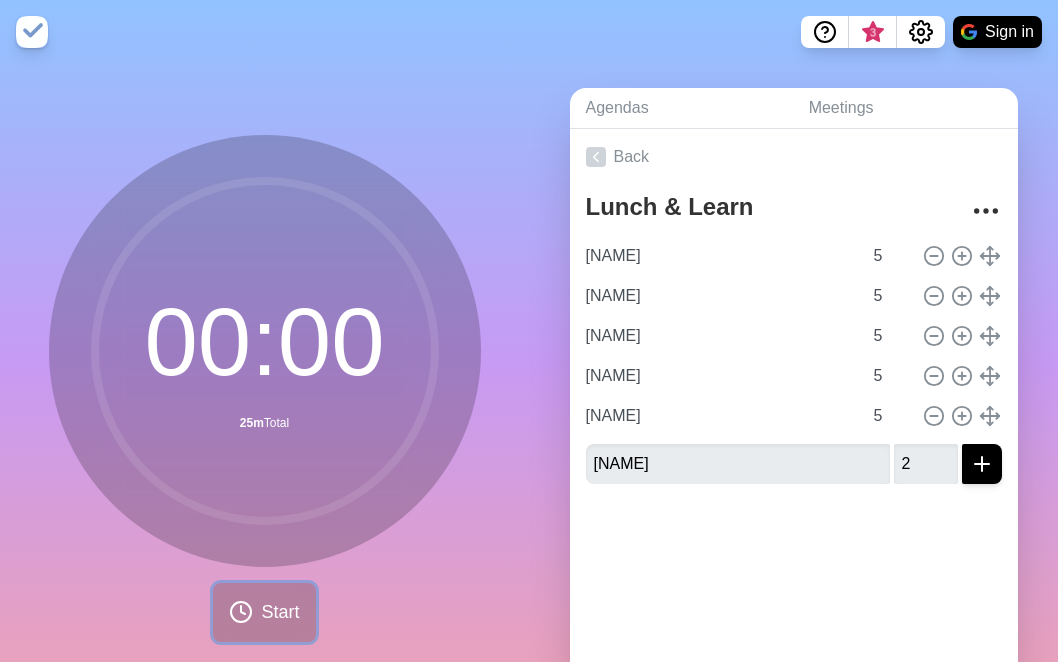 click on "Start" at bounding box center (280, 612) 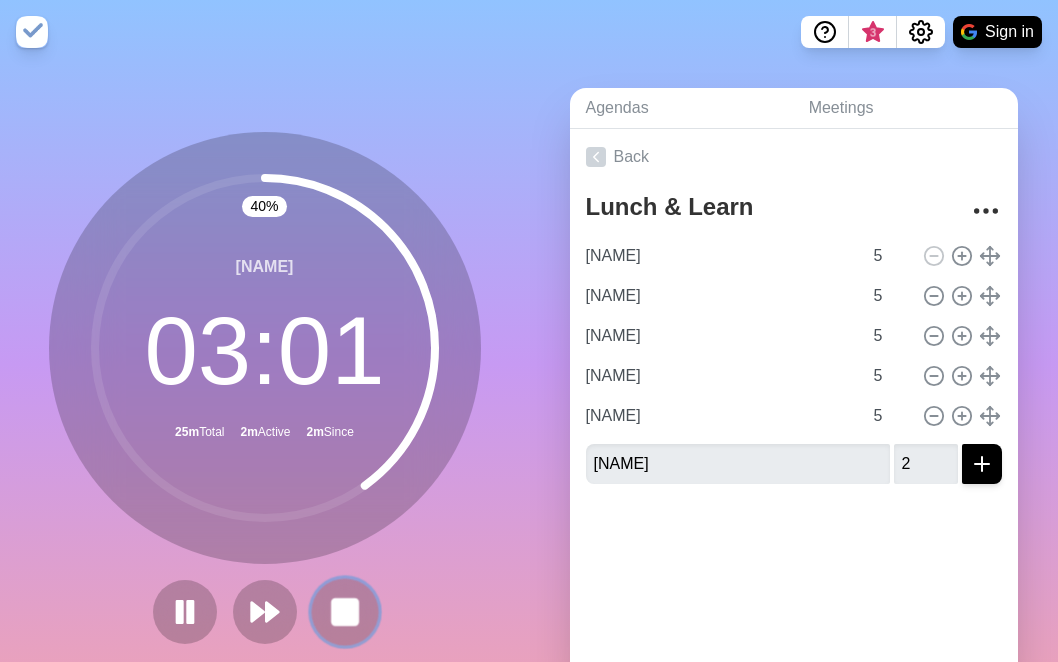 click 